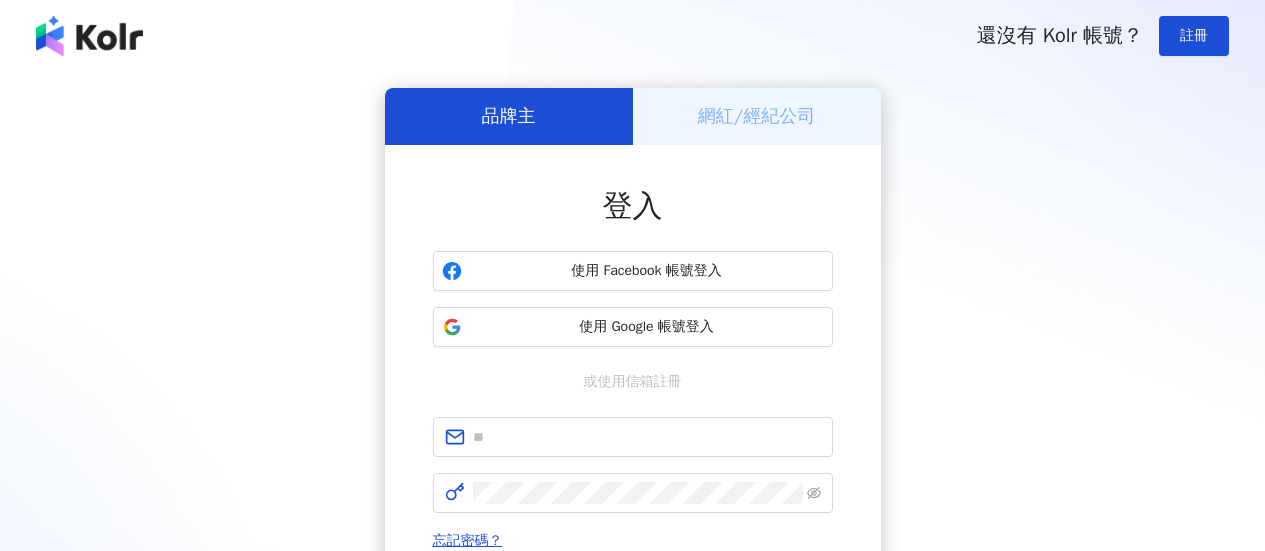 scroll, scrollTop: 0, scrollLeft: 0, axis: both 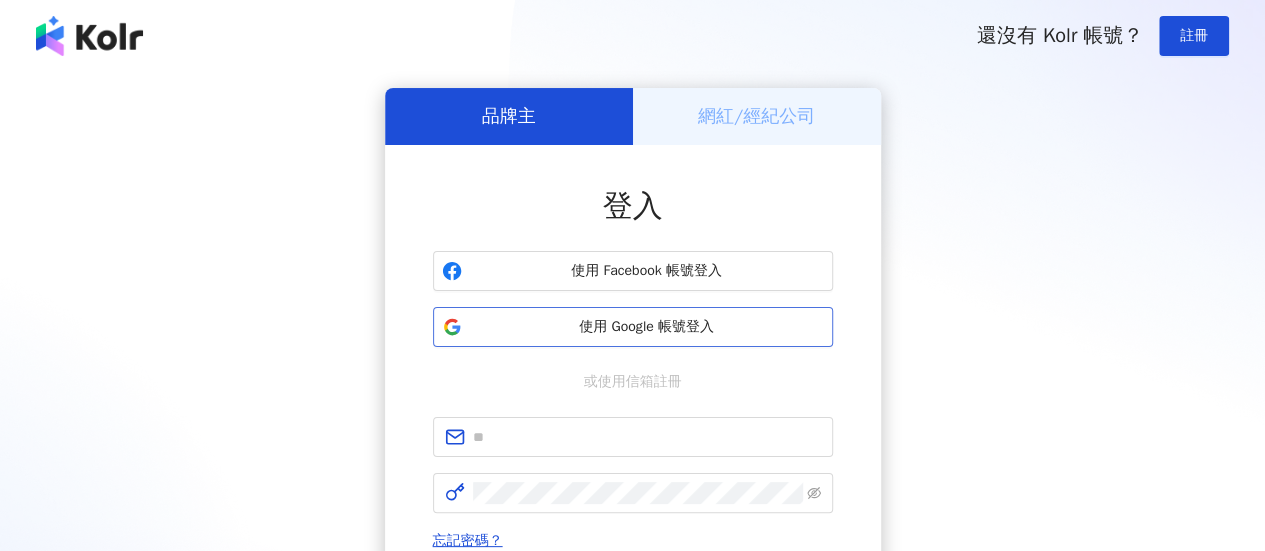 click on "使用 Google 帳號登入" at bounding box center (647, 327) 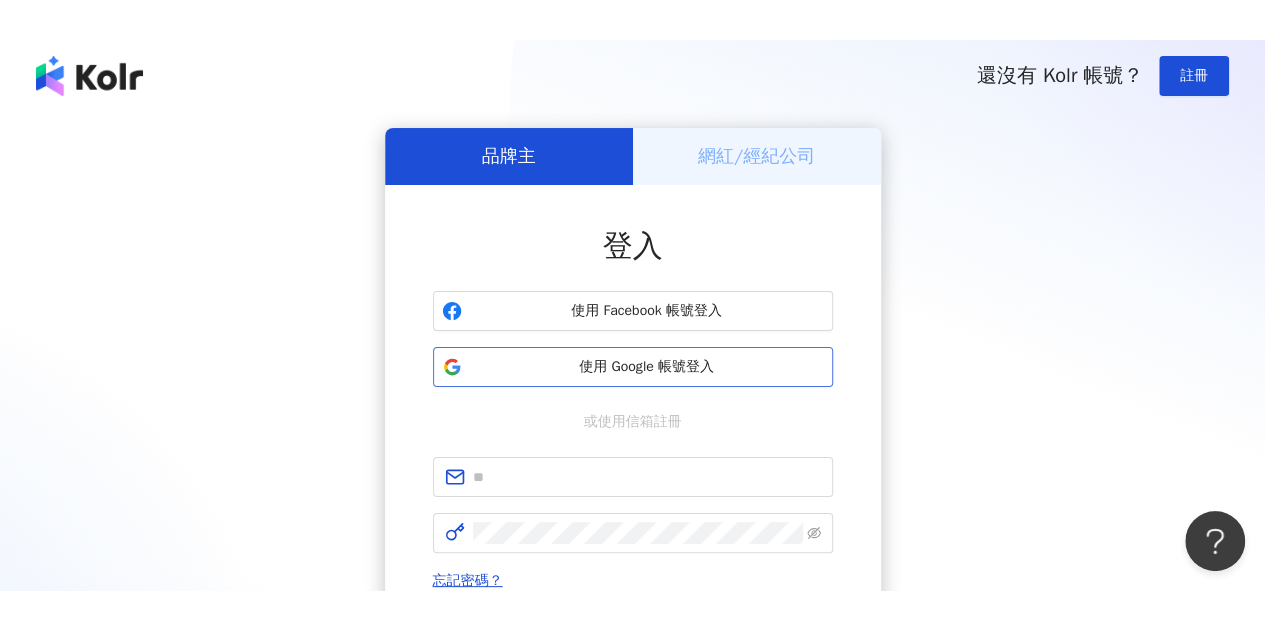 scroll, scrollTop: 0, scrollLeft: 0, axis: both 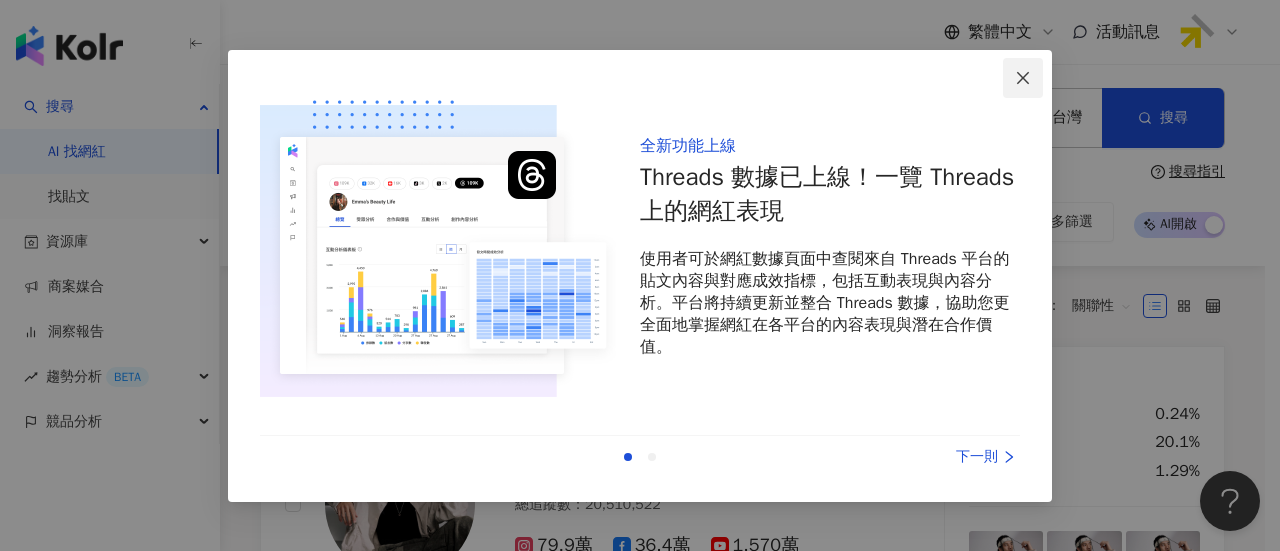 click 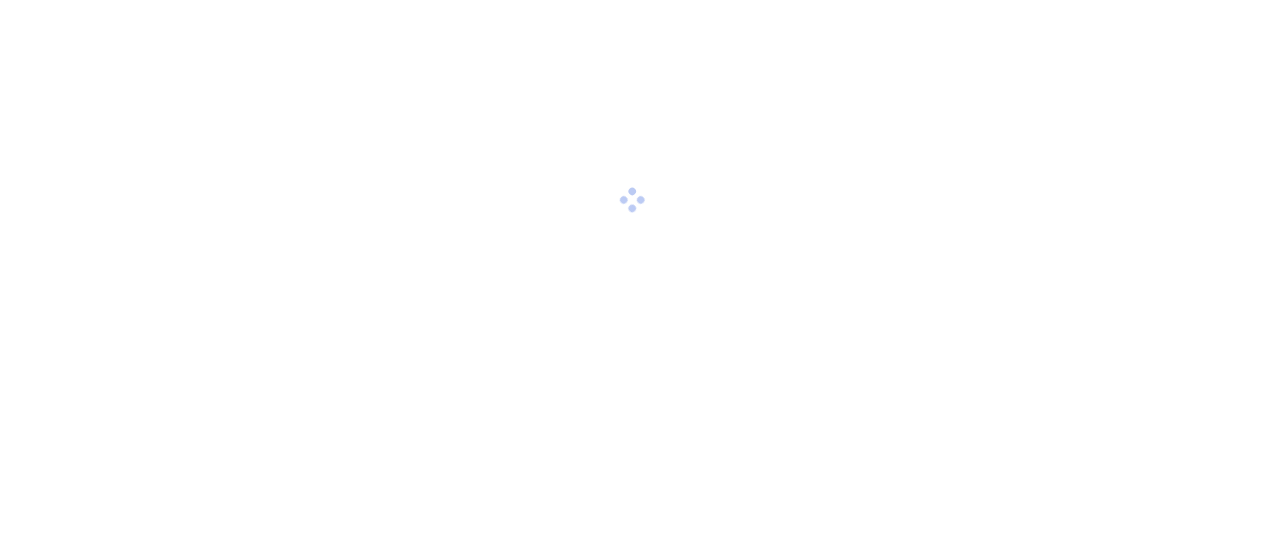 scroll, scrollTop: 0, scrollLeft: 0, axis: both 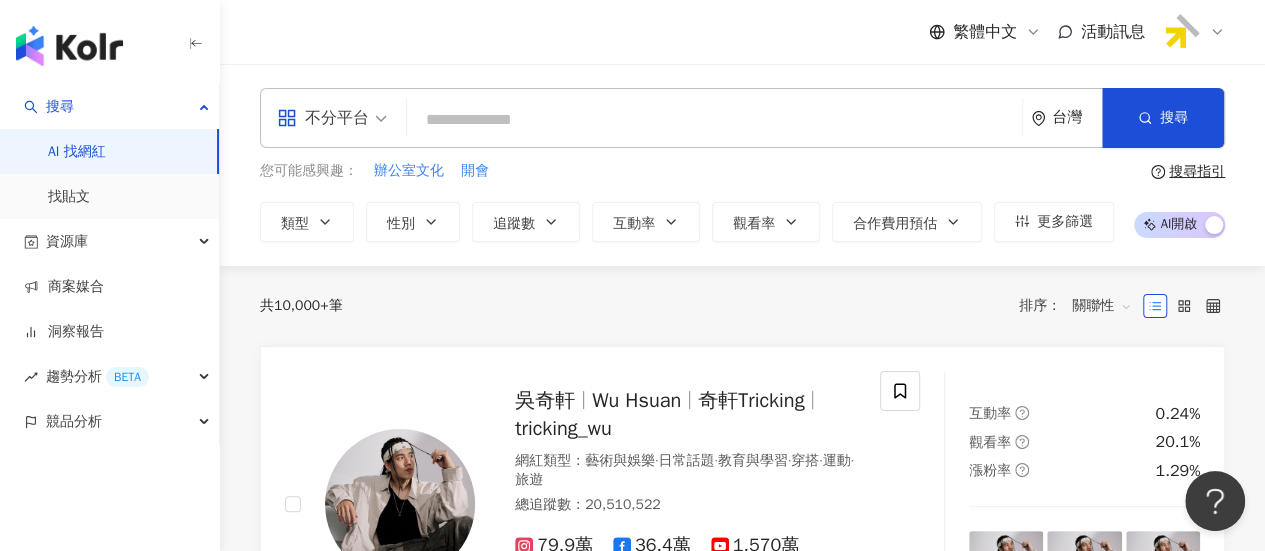 paste on "*******" 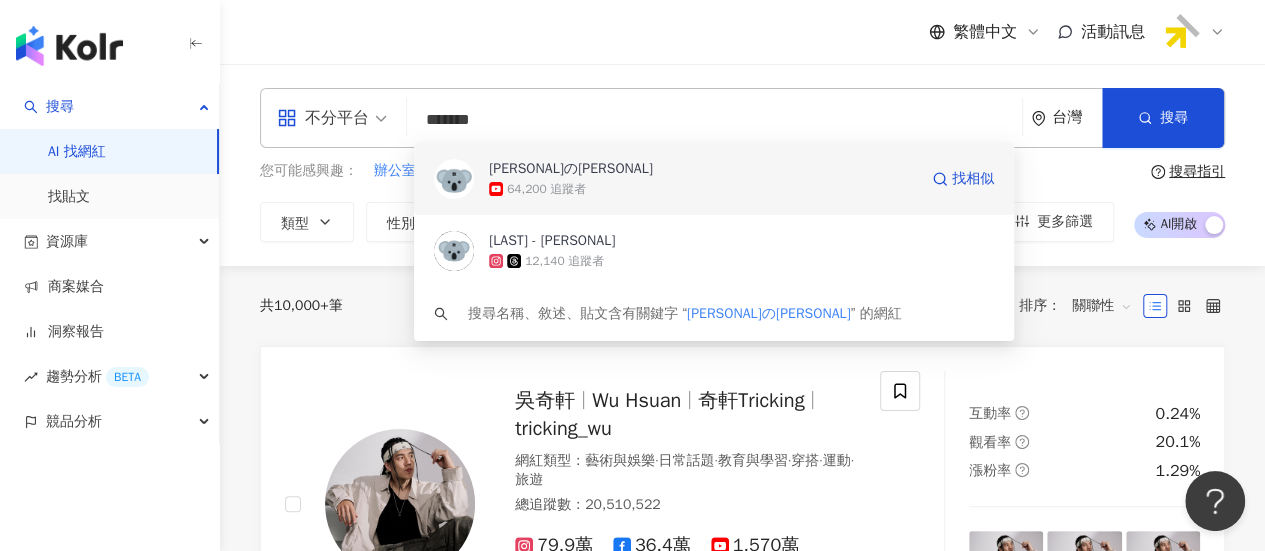 click on "64,200   追蹤者" at bounding box center [703, 189] 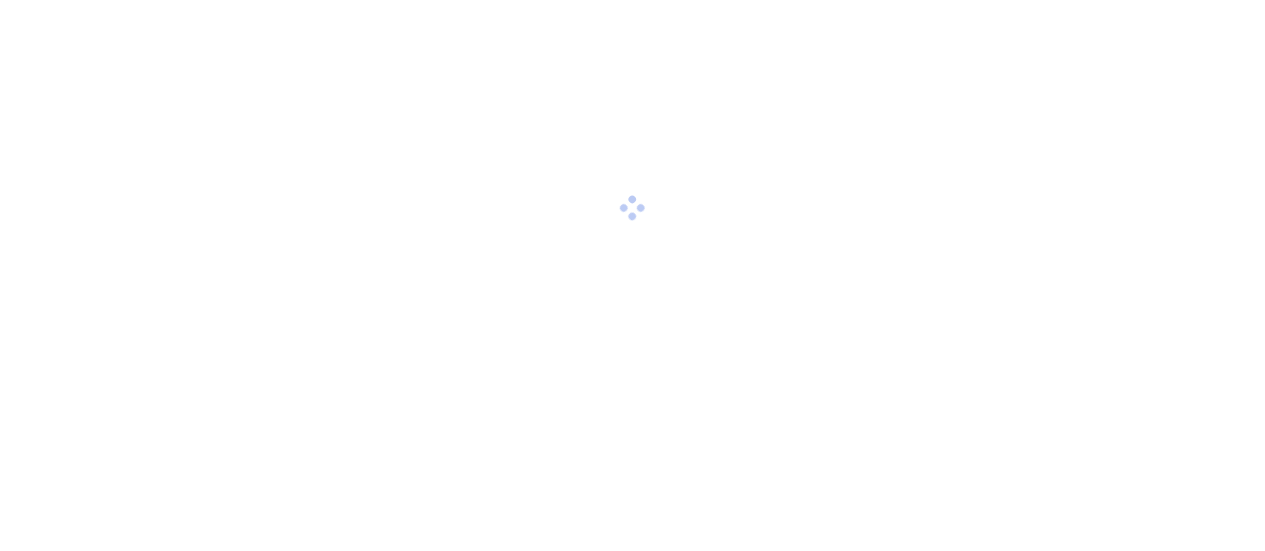 scroll, scrollTop: 0, scrollLeft: 0, axis: both 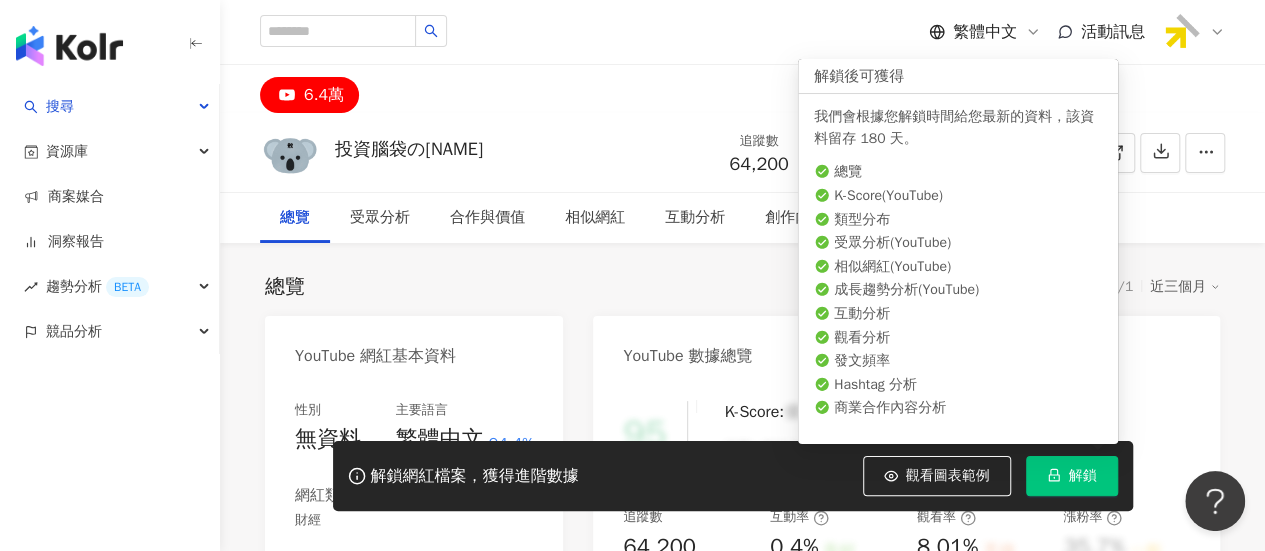 click 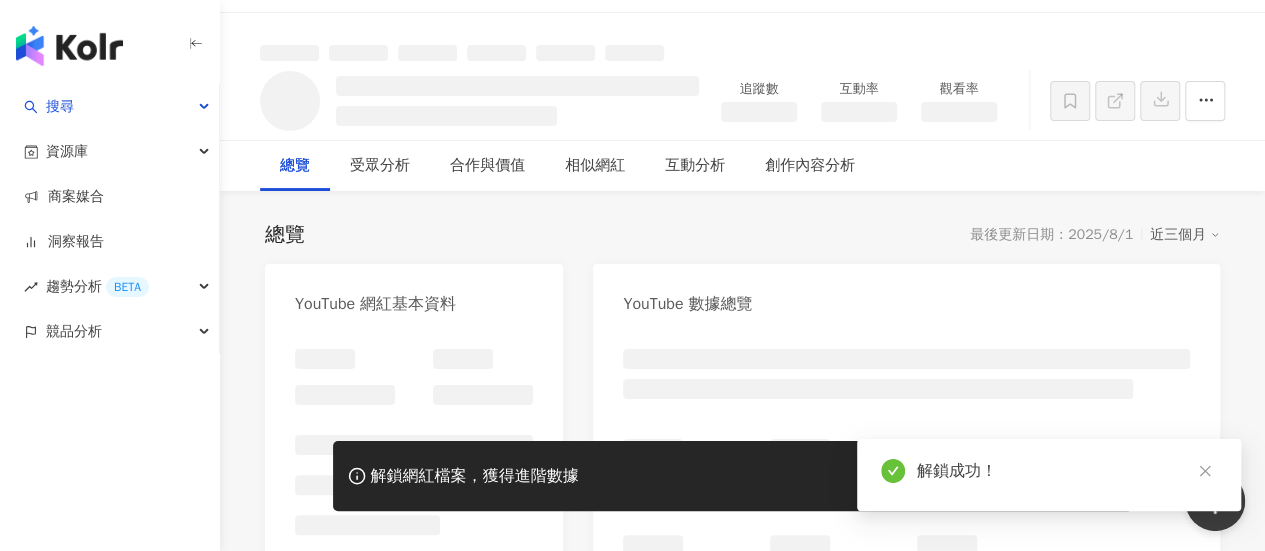 scroll, scrollTop: 20, scrollLeft: 0, axis: vertical 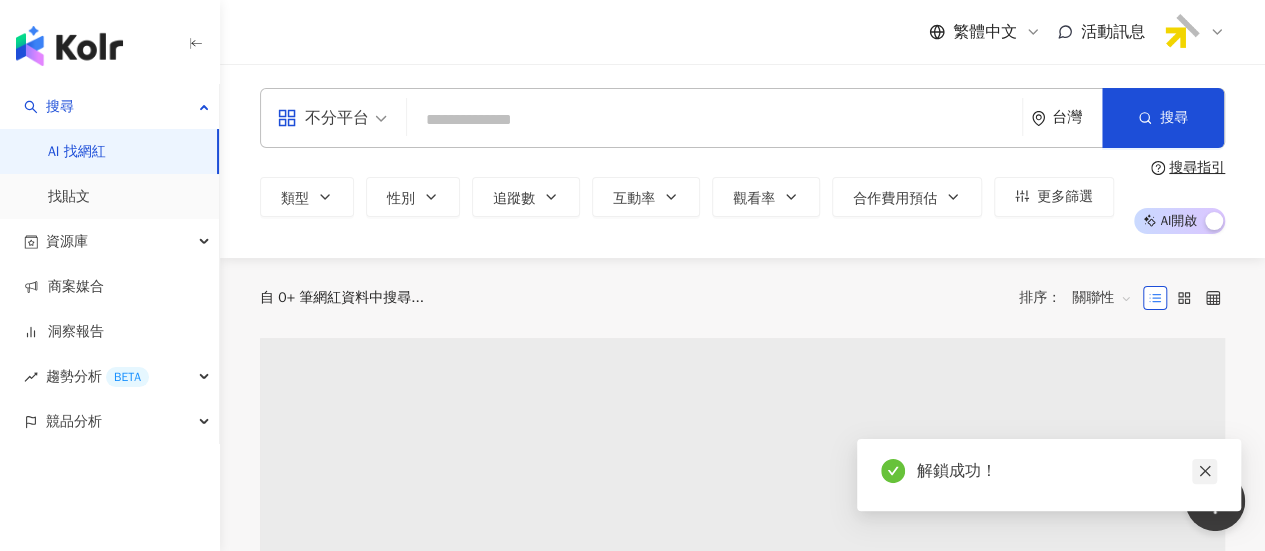 click 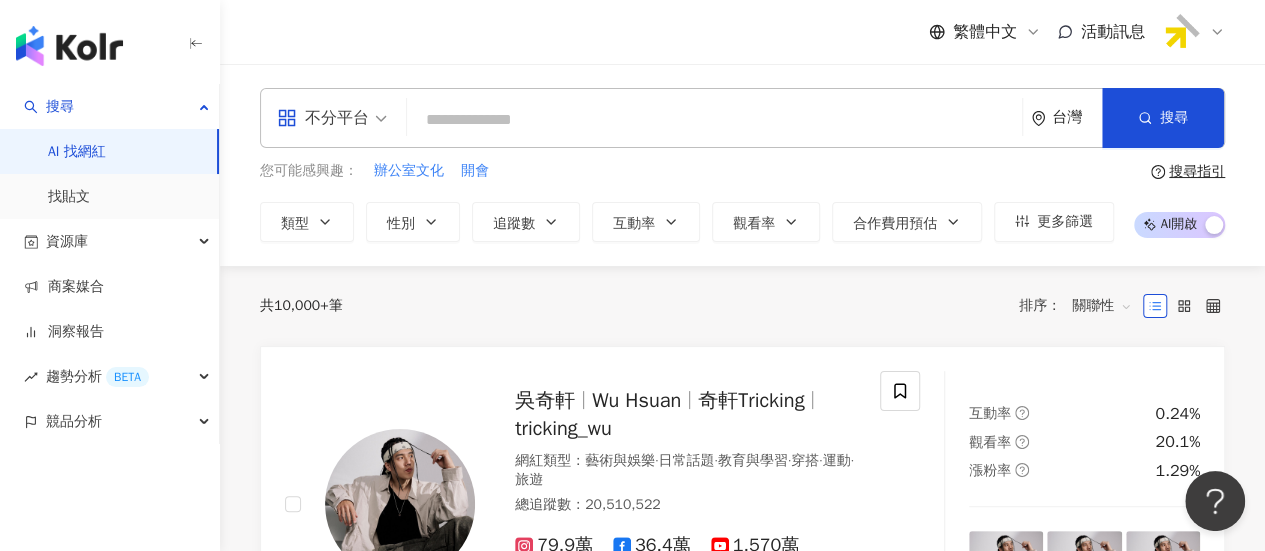 click at bounding box center [714, 120] 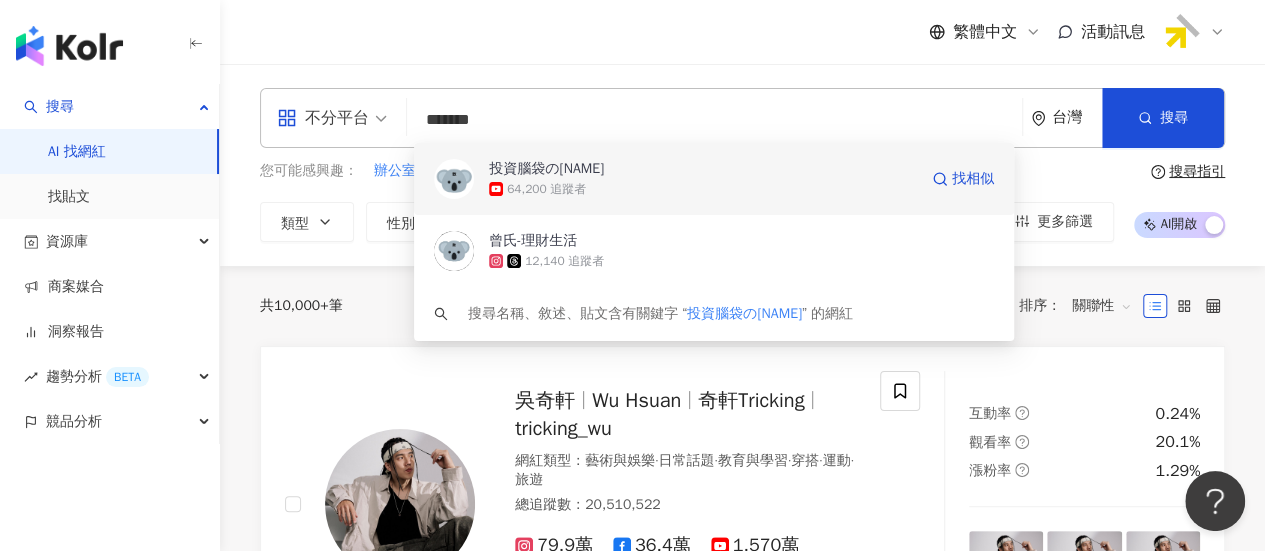 click on "64,200   追蹤者" at bounding box center (703, 189) 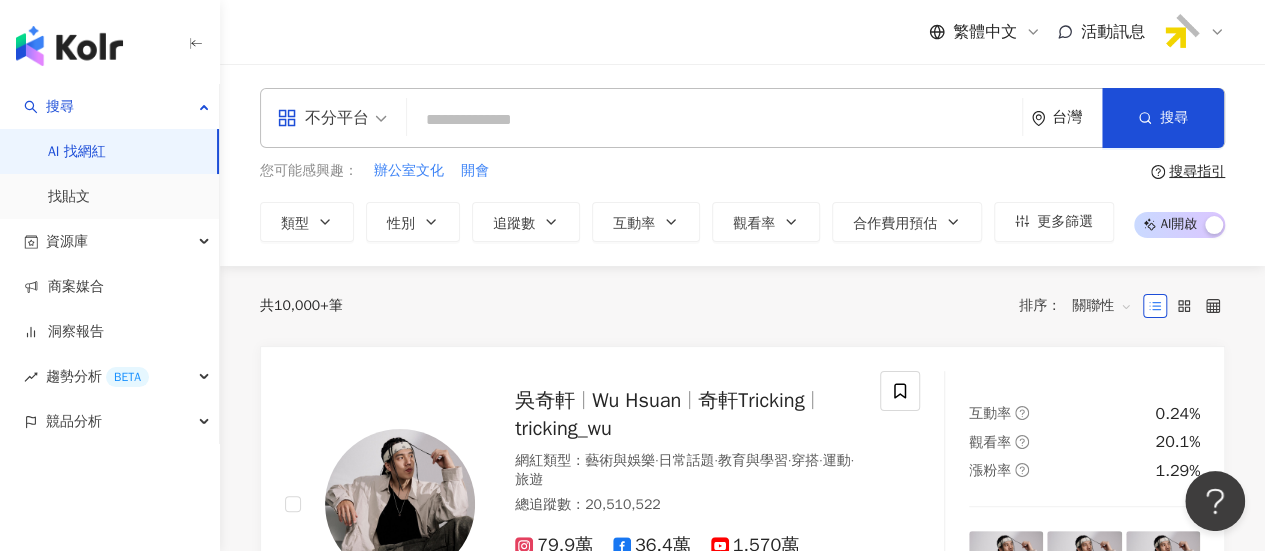 click at bounding box center (714, 120) 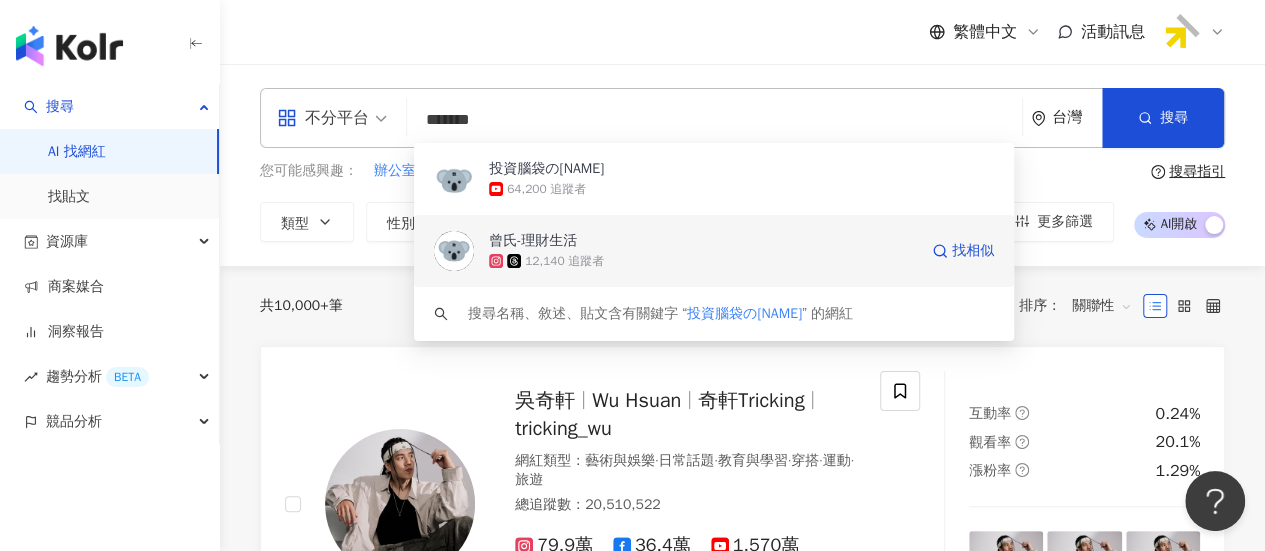 click on "曾氏-理財生活" at bounding box center [533, 241] 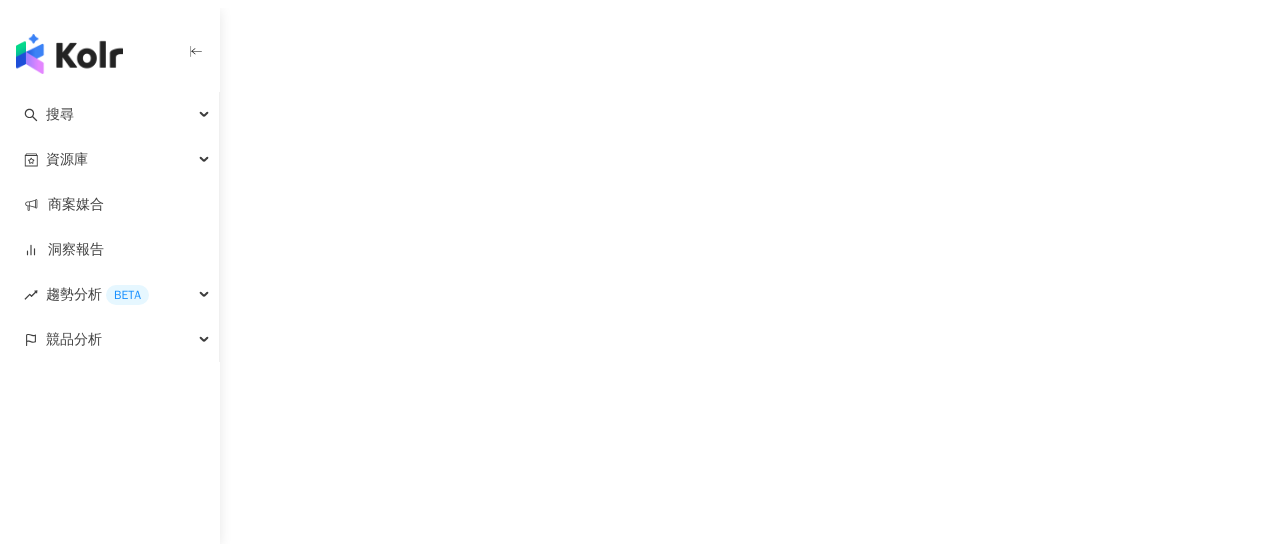 scroll, scrollTop: 0, scrollLeft: 0, axis: both 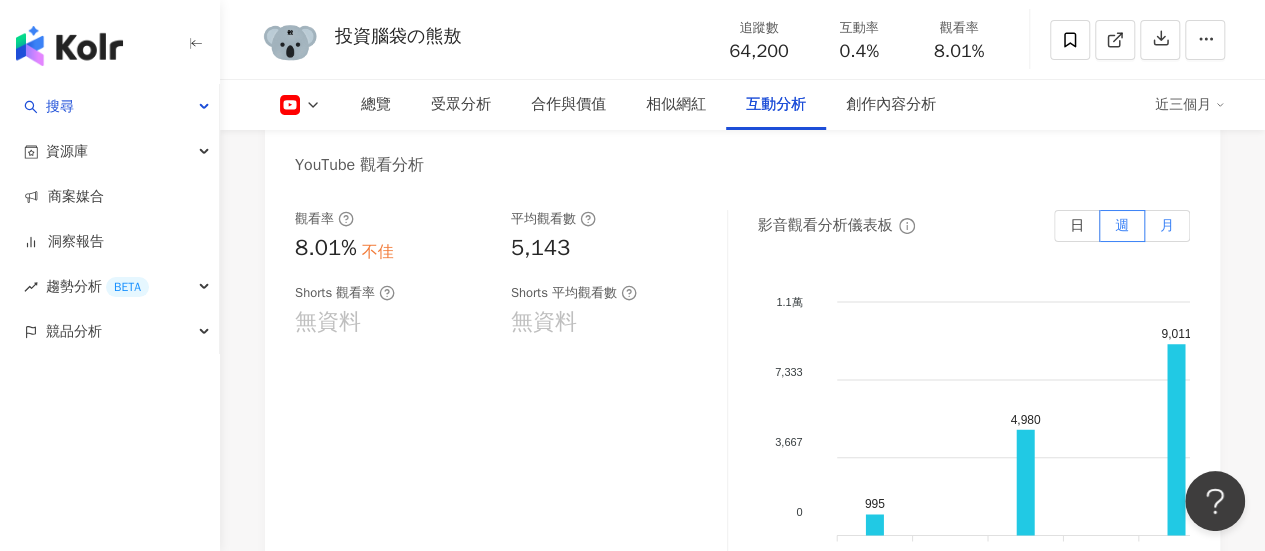 click on "月" at bounding box center [1167, 225] 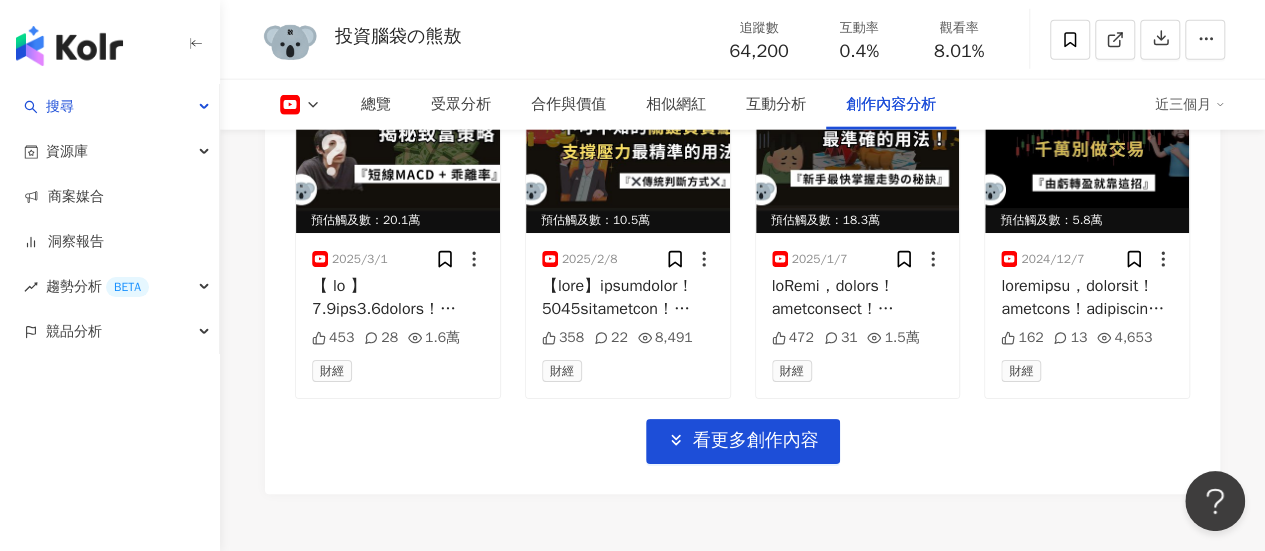 scroll, scrollTop: 6435, scrollLeft: 0, axis: vertical 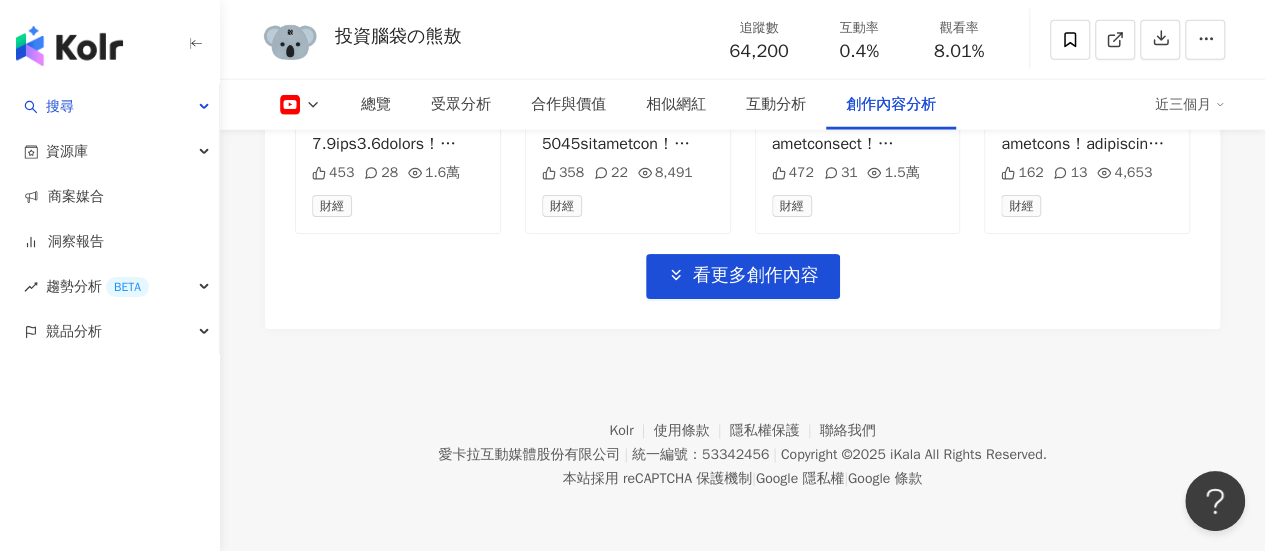 click on "近三個月" at bounding box center [1190, 105] 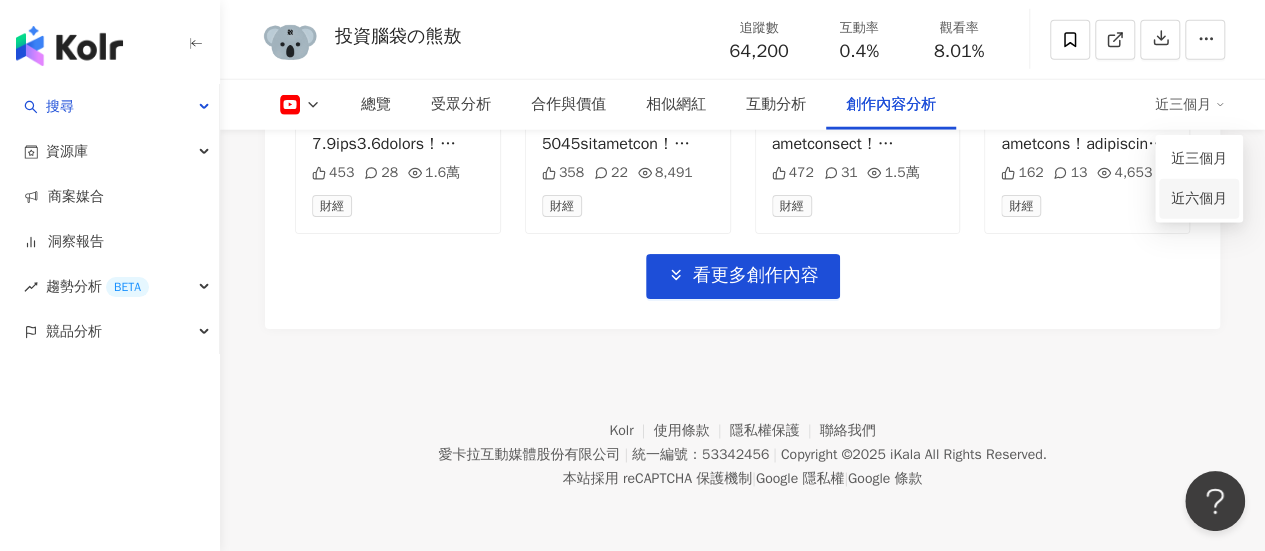 click on "近六個月" at bounding box center [1199, 199] 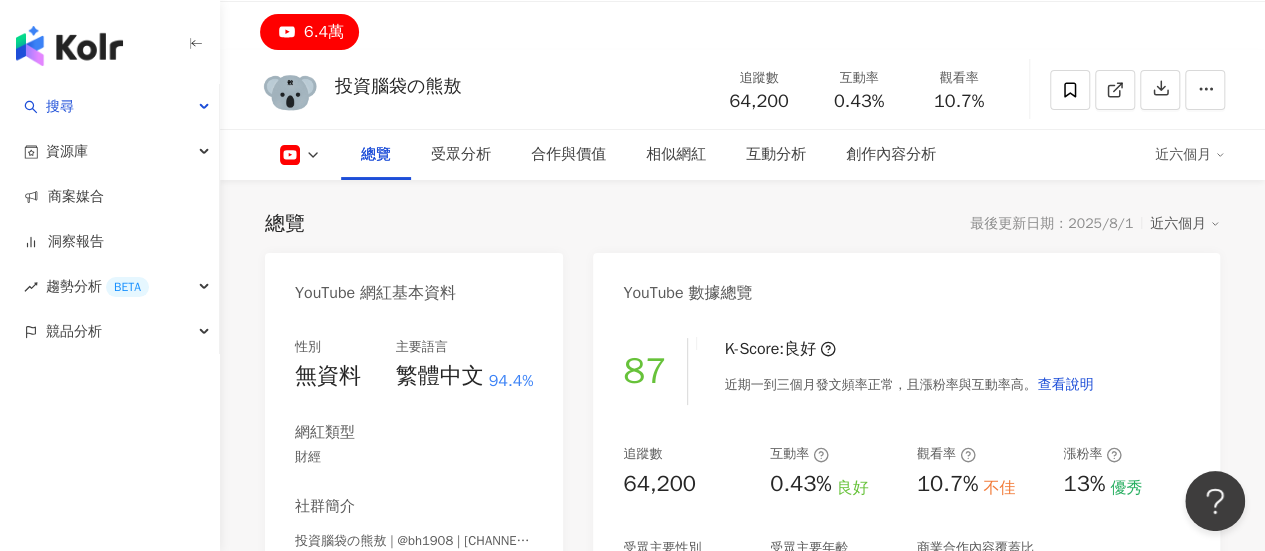 scroll, scrollTop: 46, scrollLeft: 0, axis: vertical 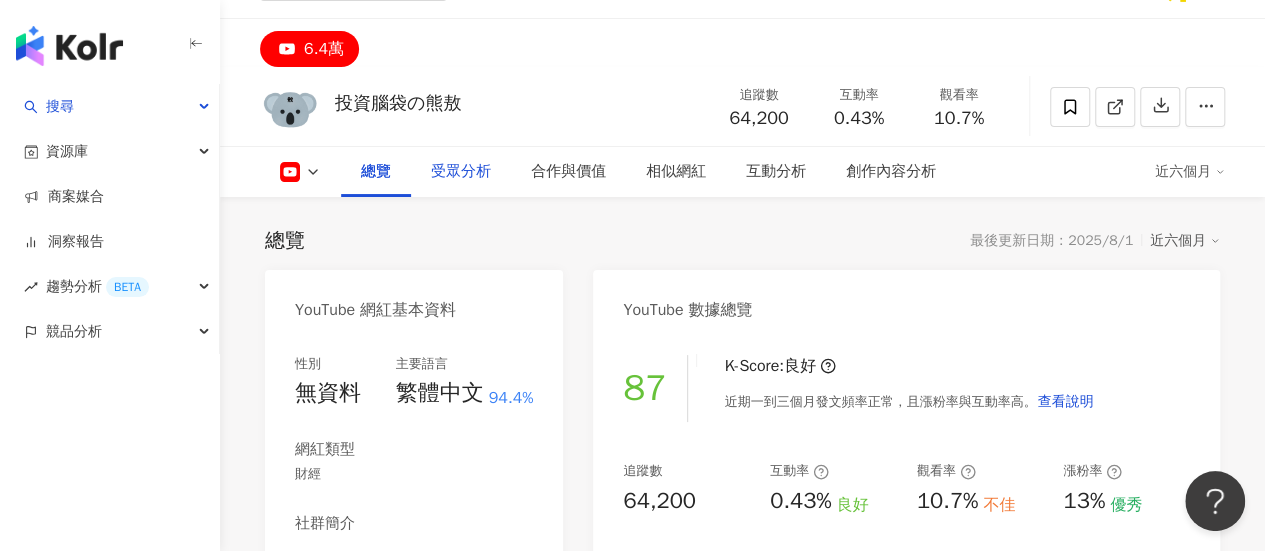 click on "受眾分析" at bounding box center [461, 172] 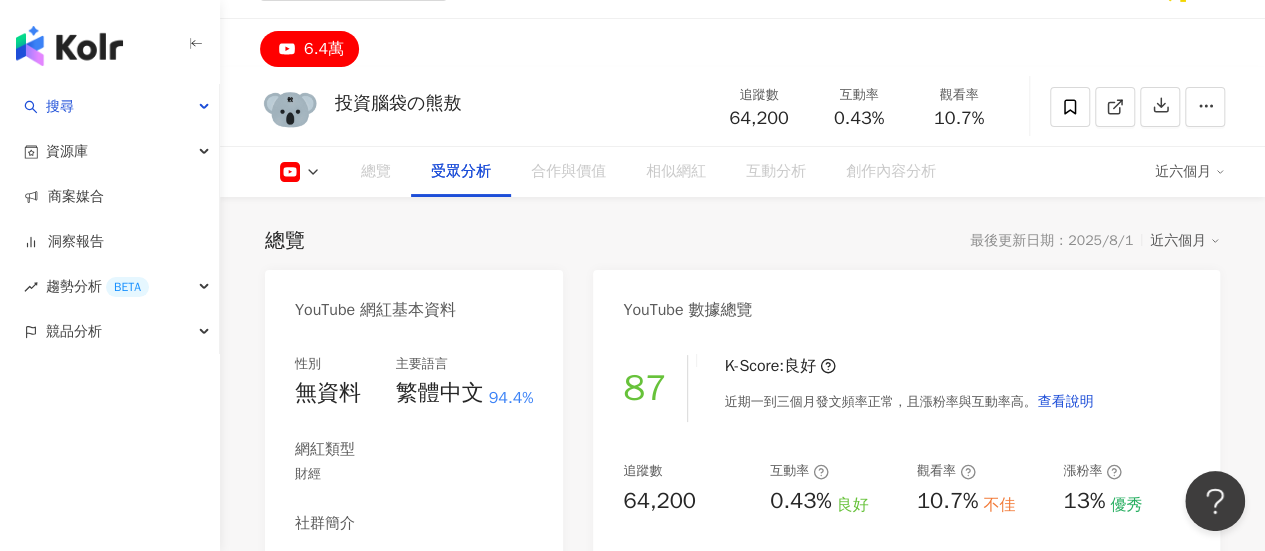 scroll, scrollTop: 1775, scrollLeft: 0, axis: vertical 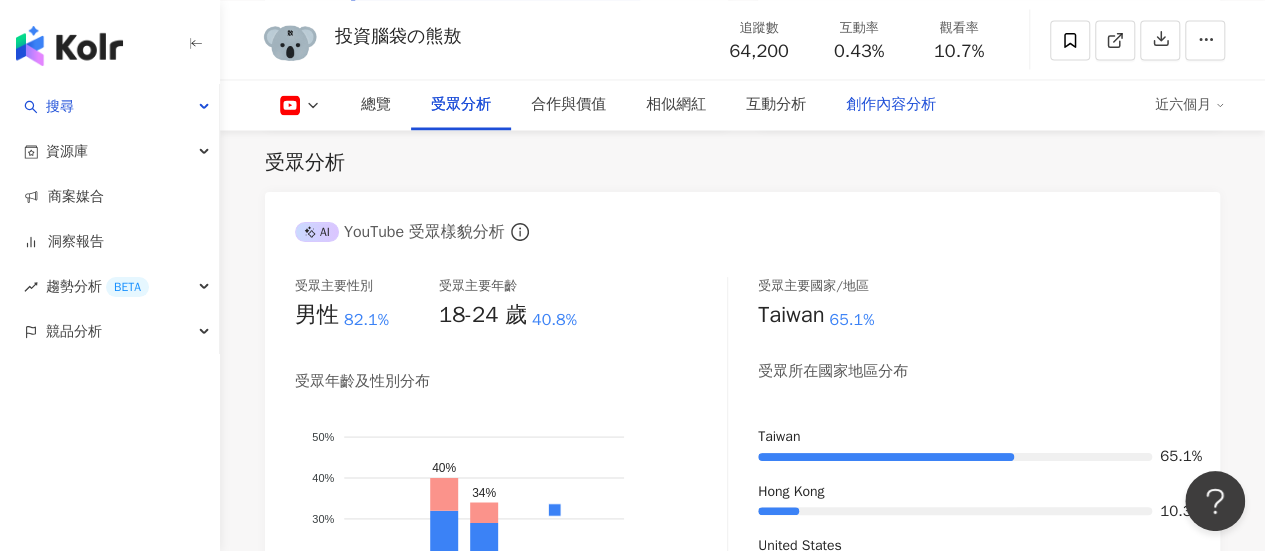 click on "創作內容分析" at bounding box center [891, 105] 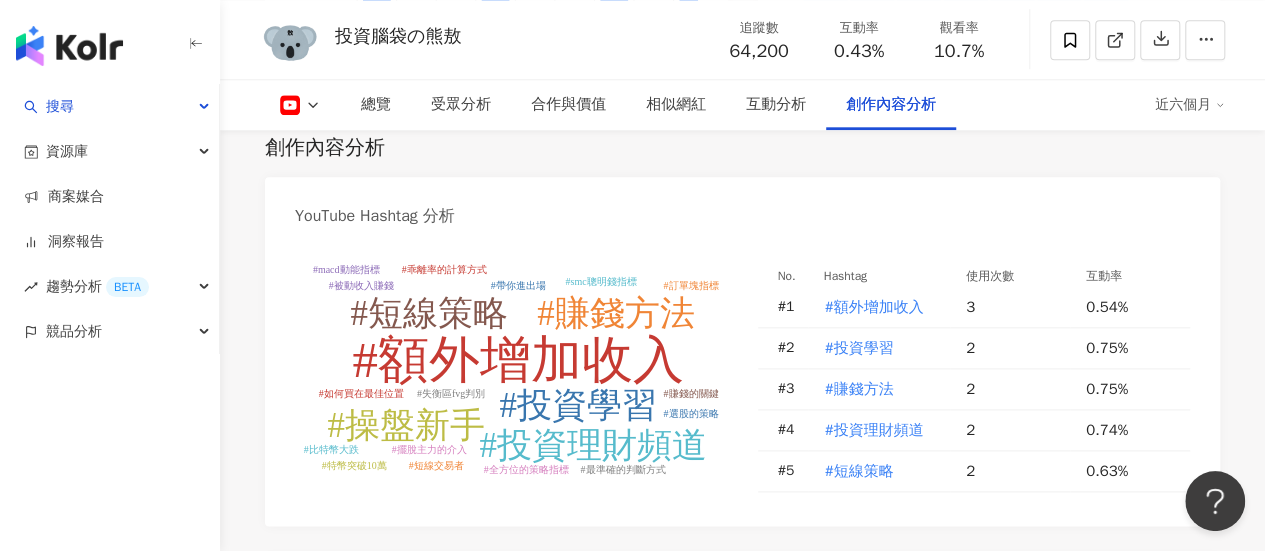 click 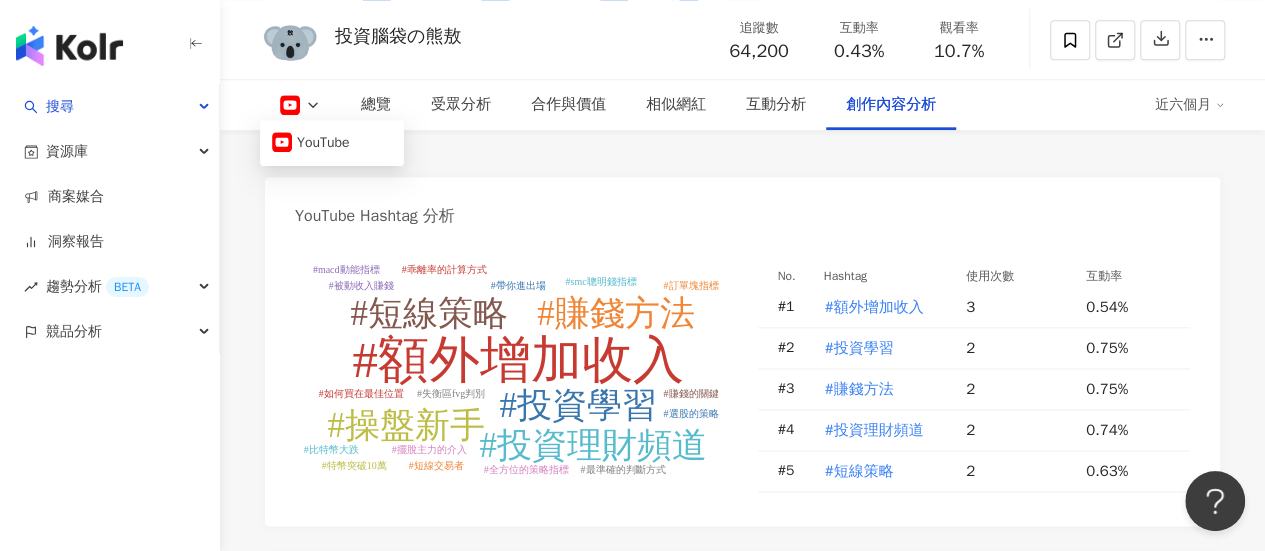 click at bounding box center (300, 105) 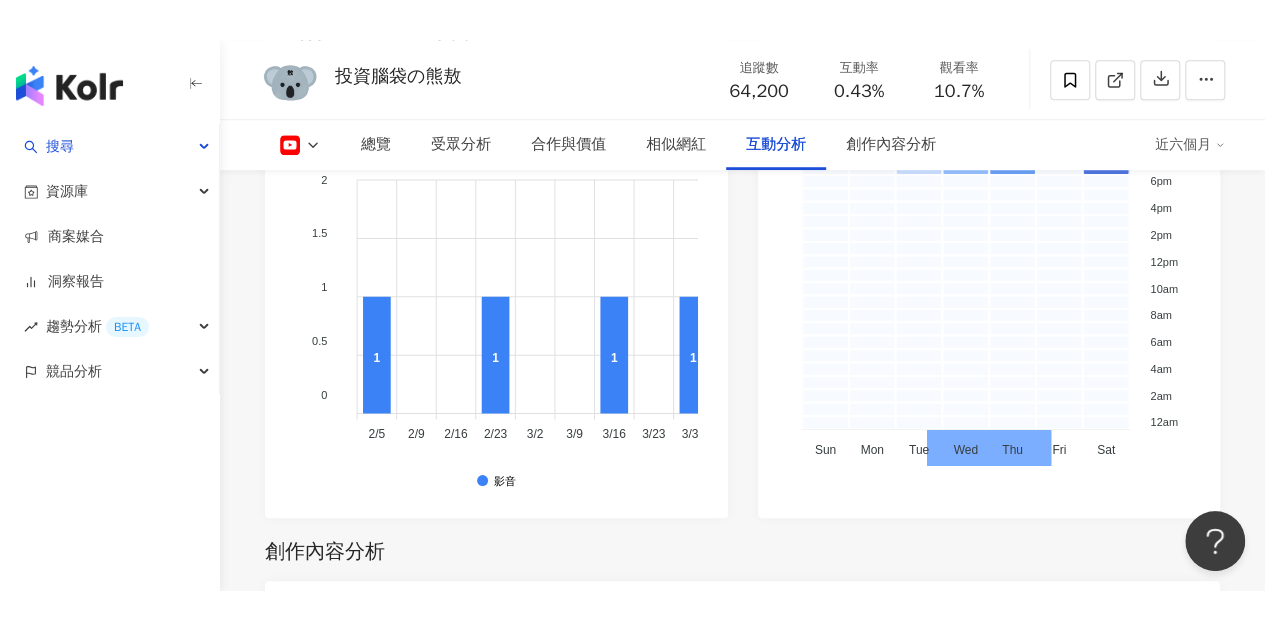 scroll, scrollTop: 4166, scrollLeft: 0, axis: vertical 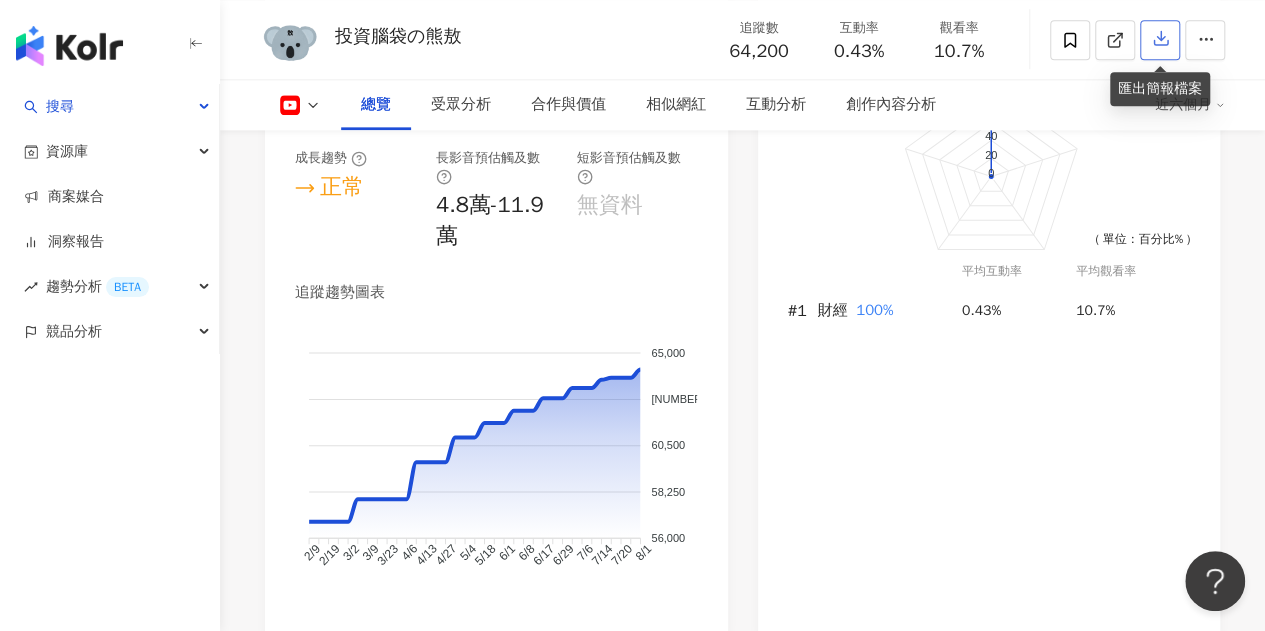 click 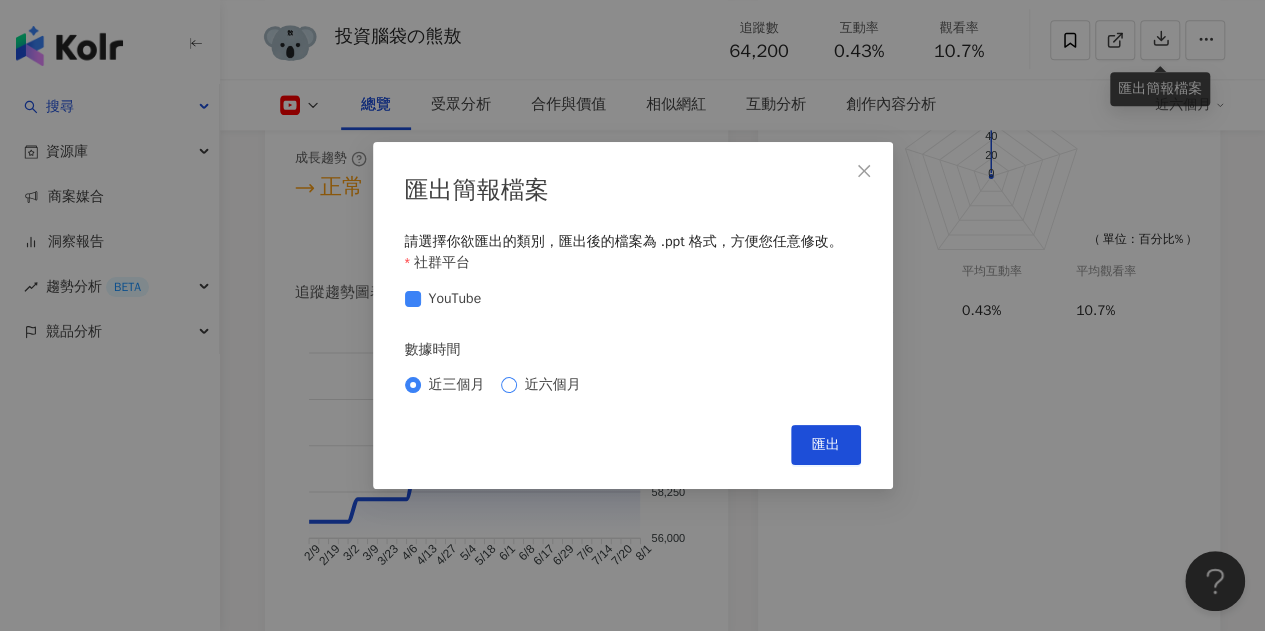 click on "近六個月" at bounding box center (553, 385) 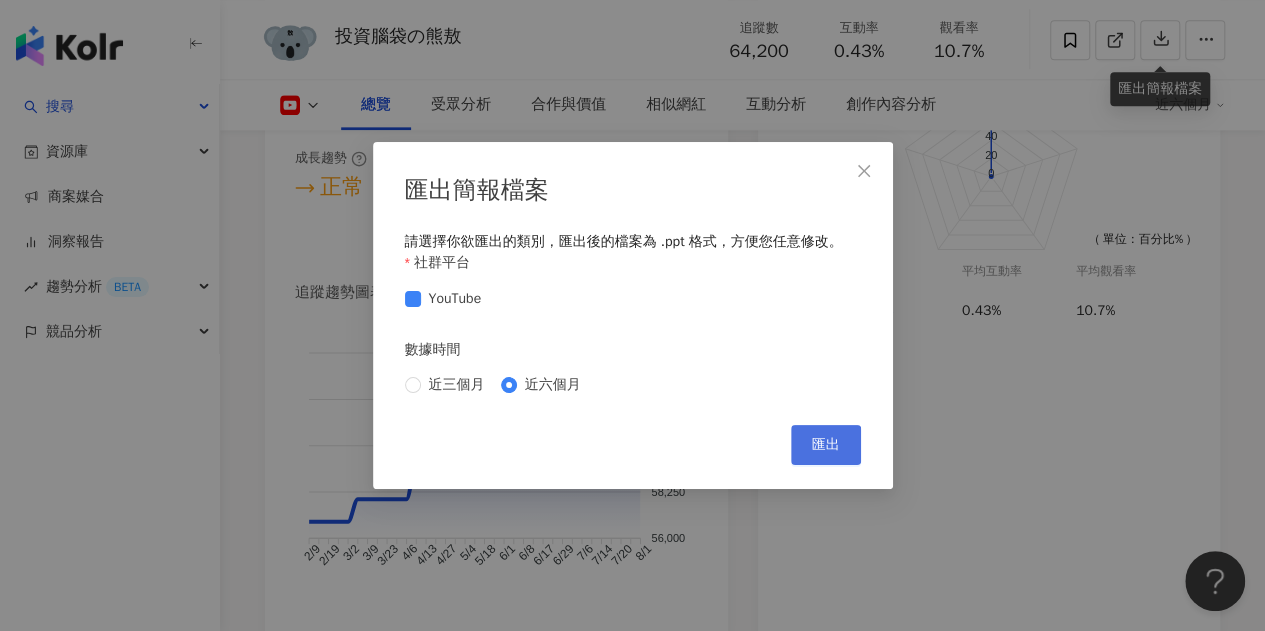 click on "匯出" at bounding box center (826, 445) 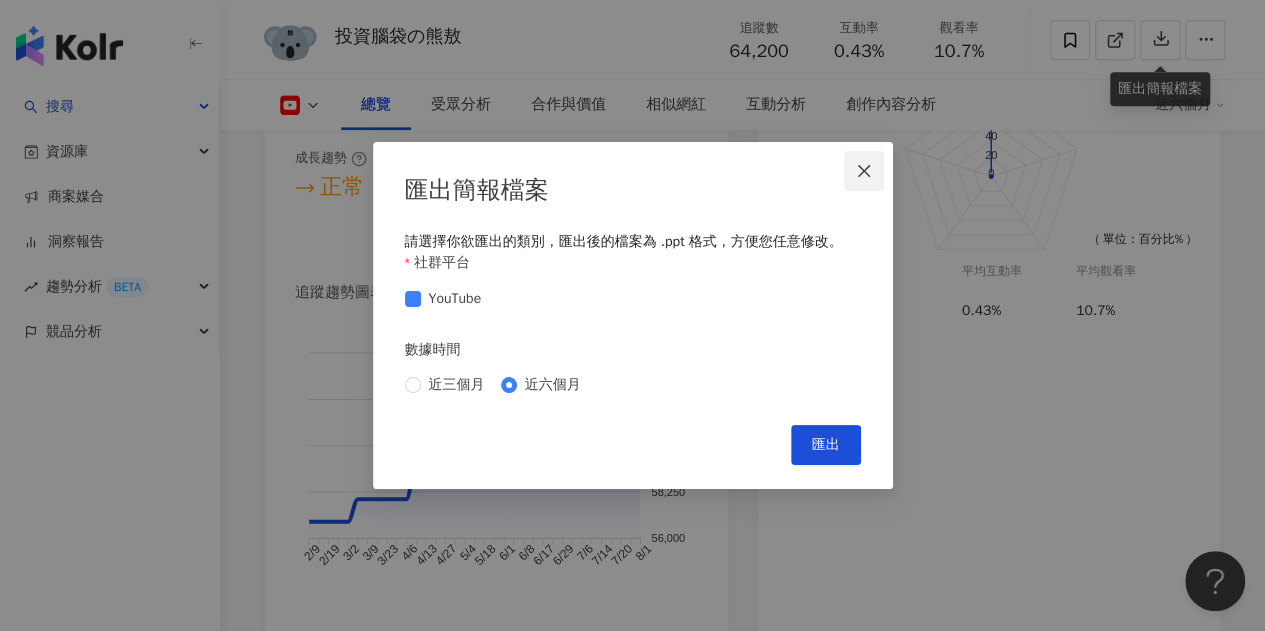 click at bounding box center [864, 171] 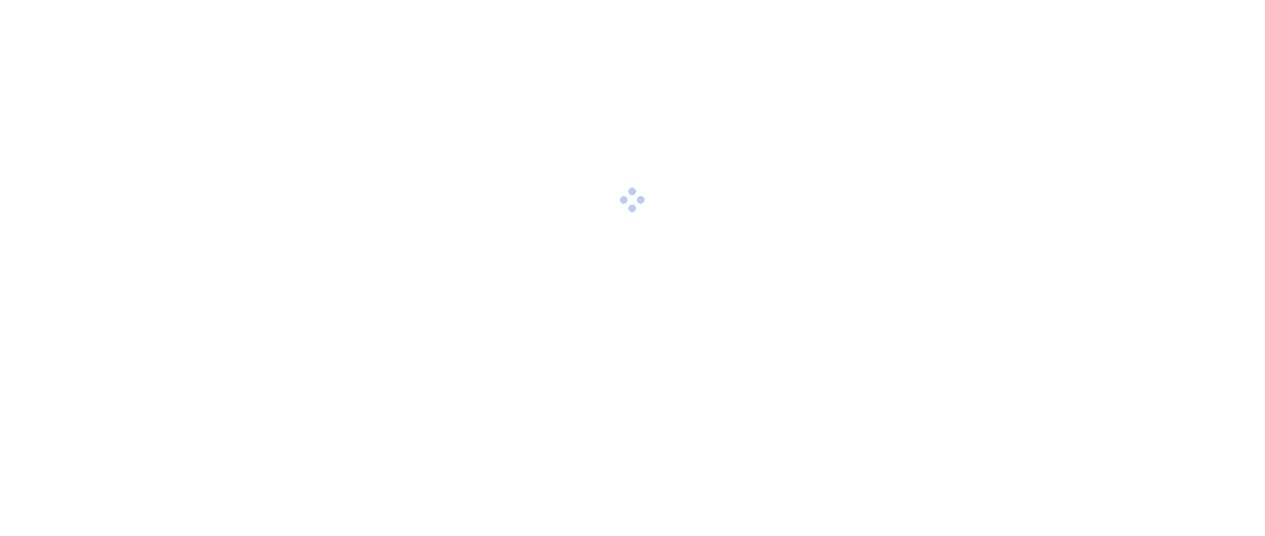scroll, scrollTop: 0, scrollLeft: 0, axis: both 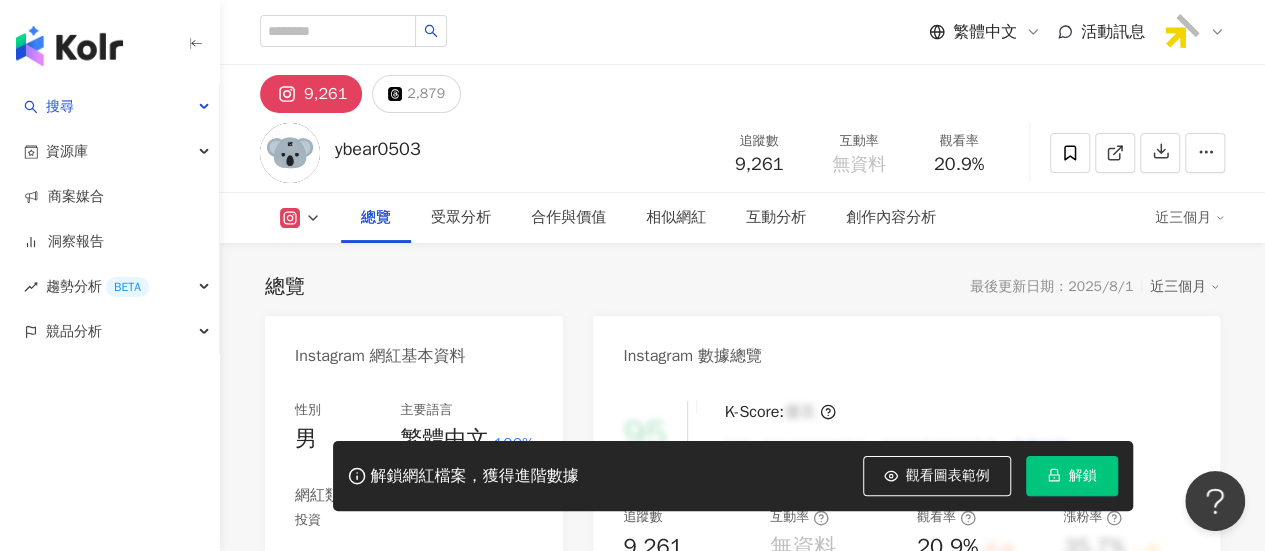 click on "解鎖" at bounding box center (1083, 476) 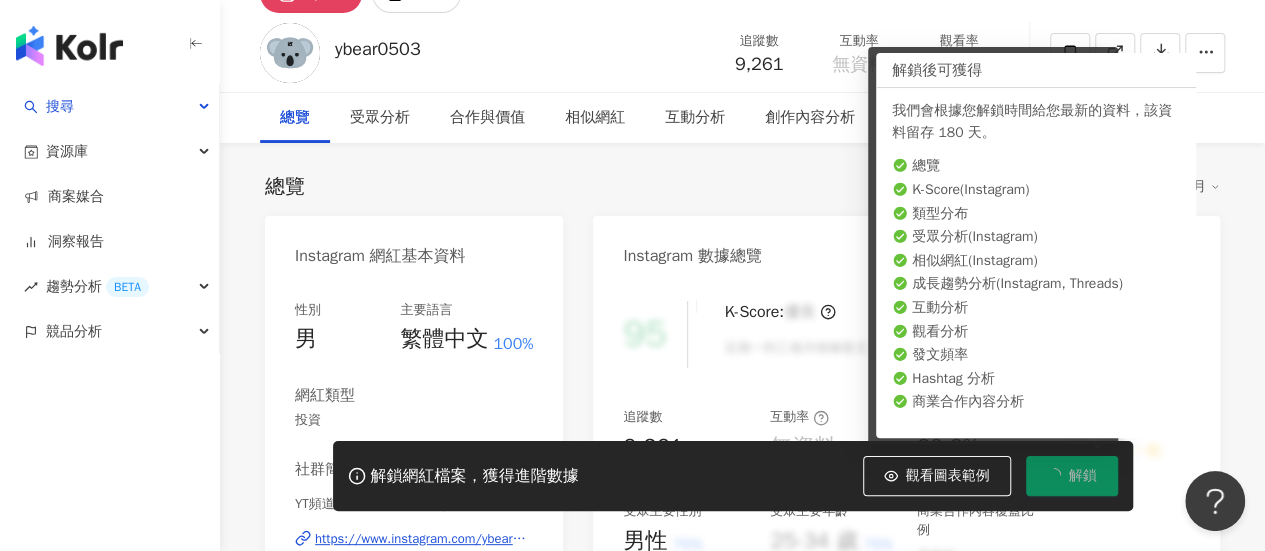 scroll, scrollTop: 121, scrollLeft: 0, axis: vertical 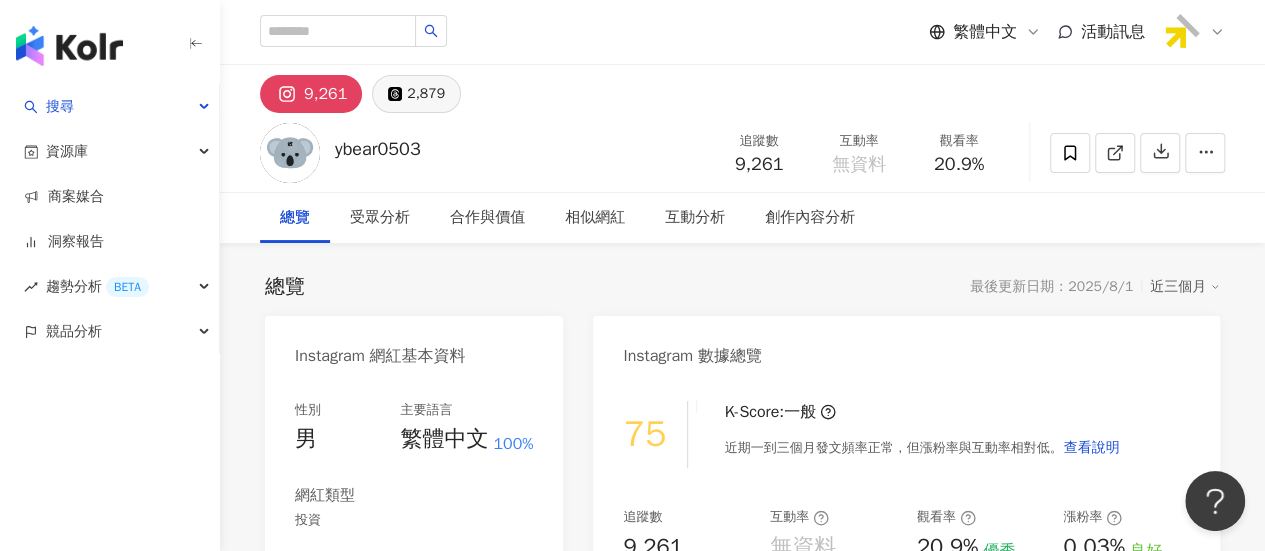 click on "2,879" at bounding box center (416, 94) 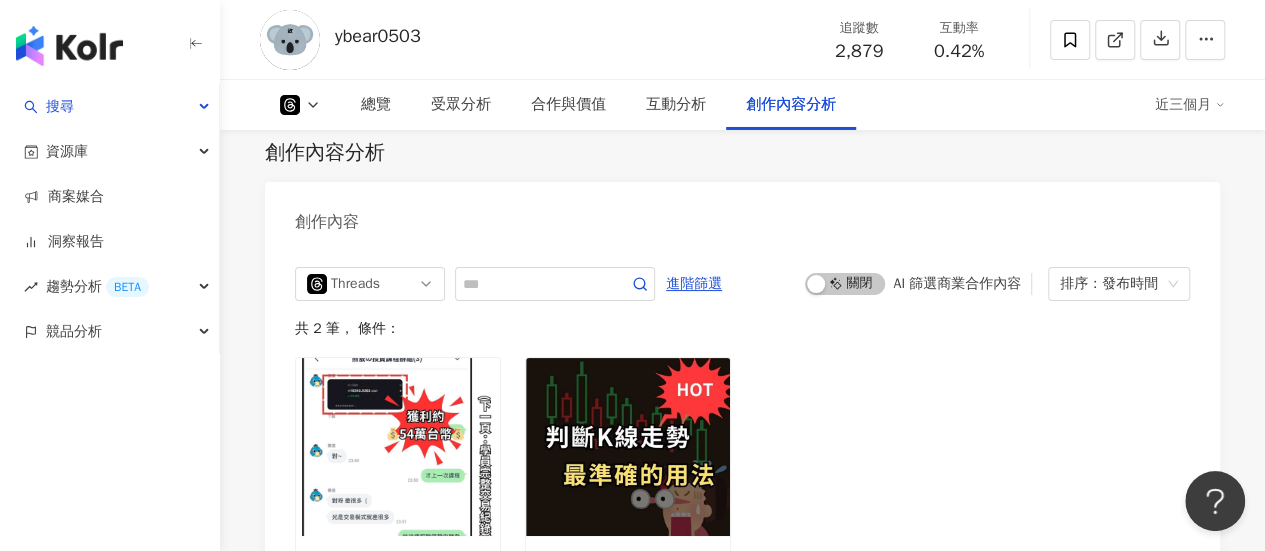 scroll, scrollTop: 3500, scrollLeft: 0, axis: vertical 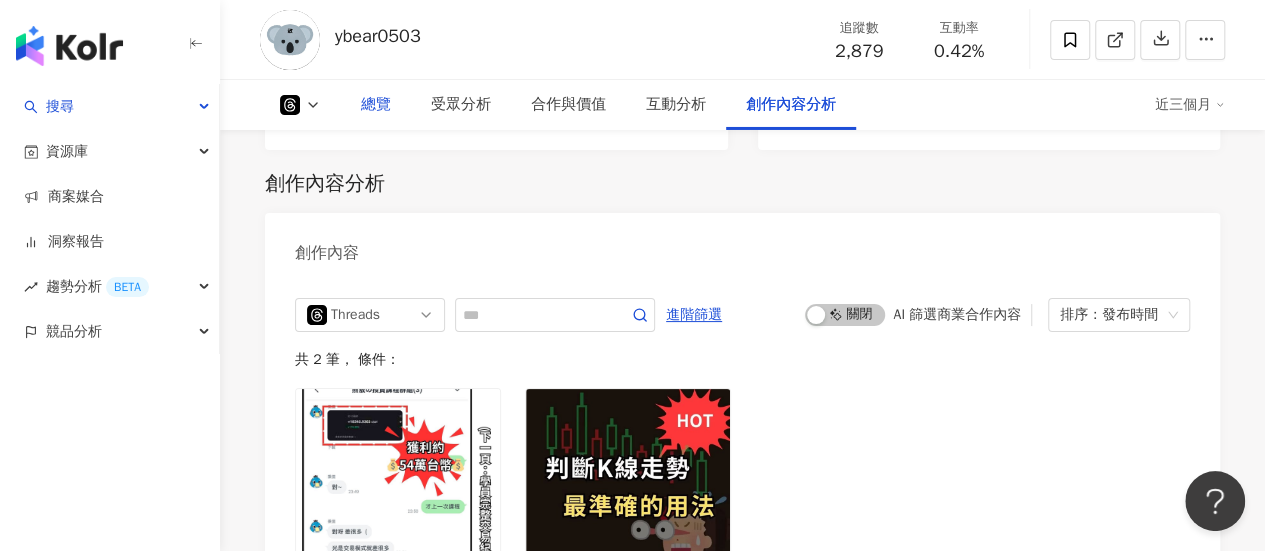 click on "總覽" at bounding box center [376, 105] 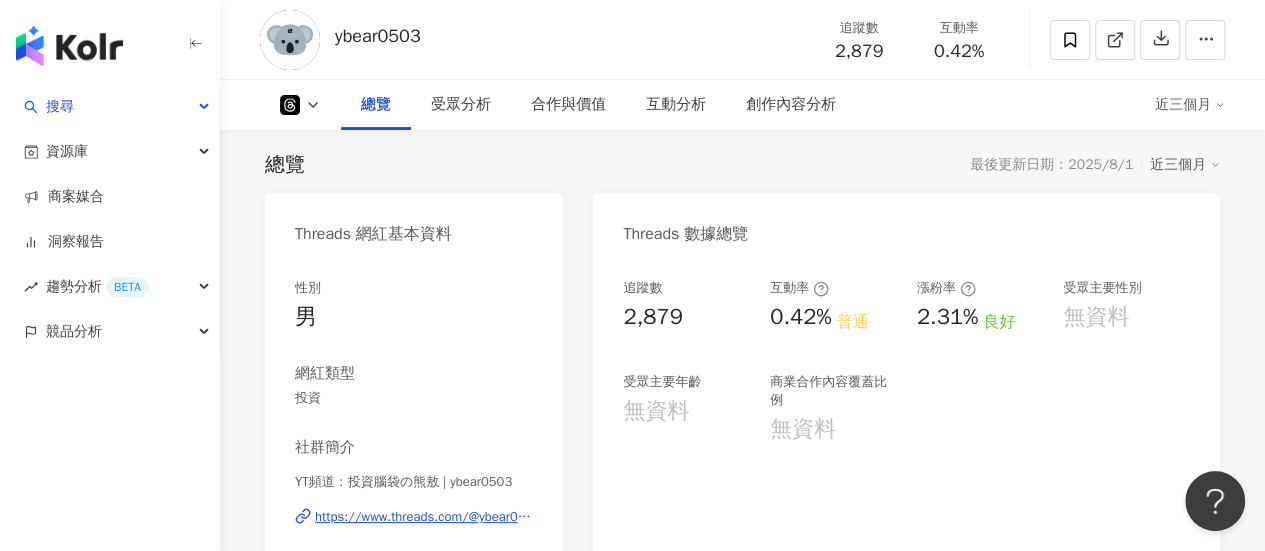 click on "總覽 受眾分析 合作與價值 互動分析 創作內容分析 近三個月" at bounding box center (742, 105) 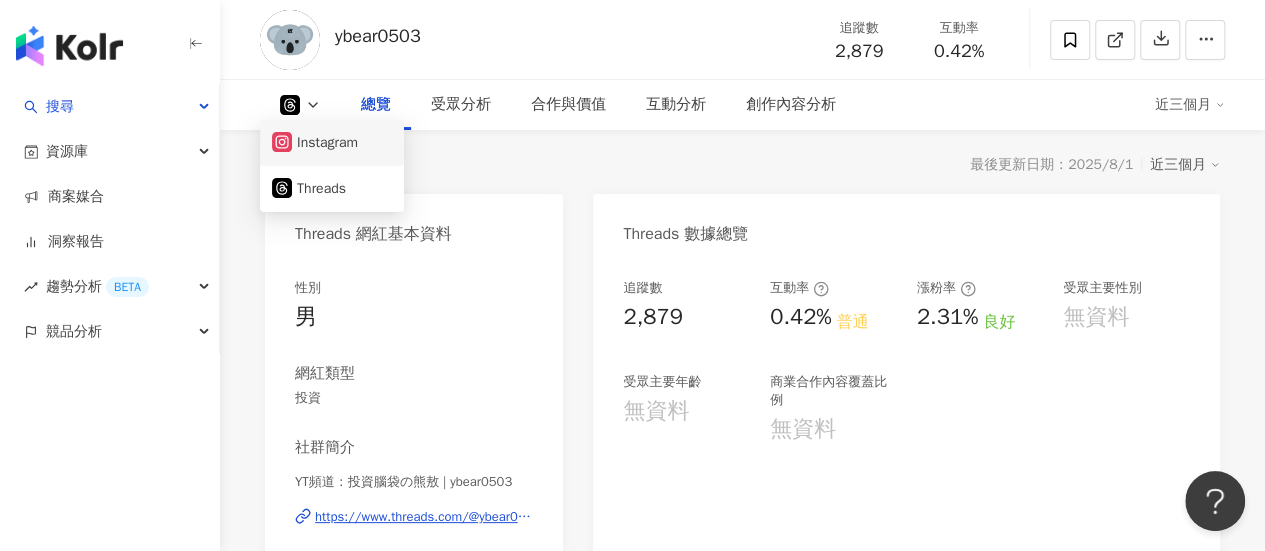 click on "Instagram" at bounding box center [332, 143] 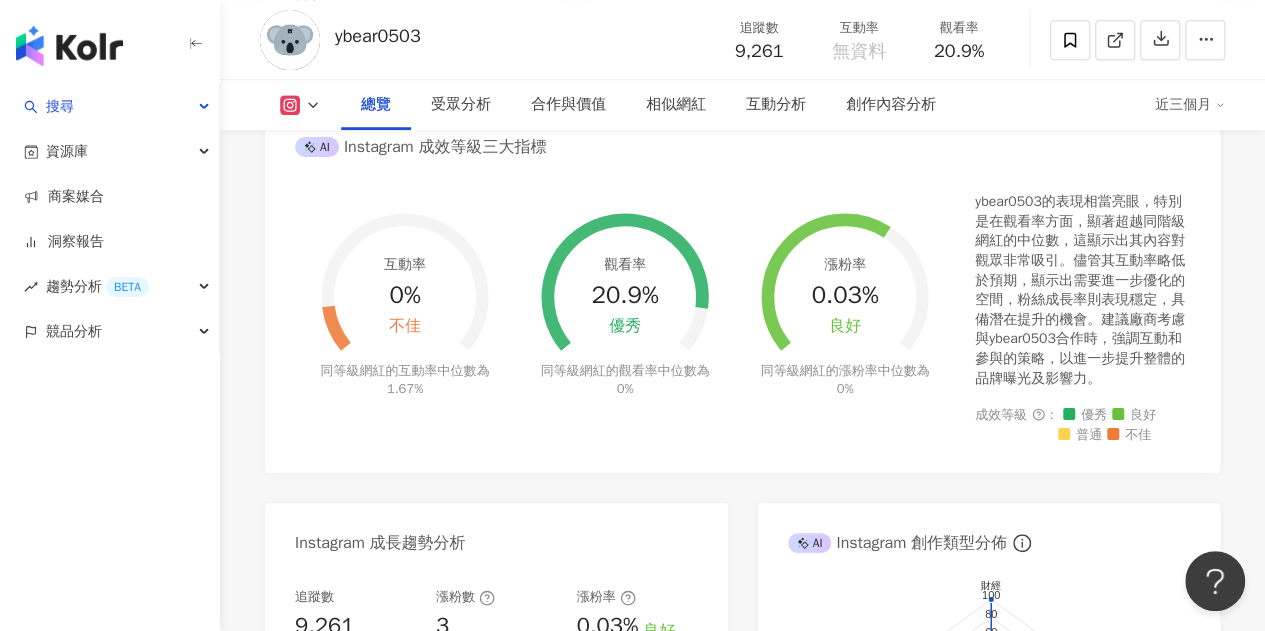 scroll, scrollTop: 722, scrollLeft: 0, axis: vertical 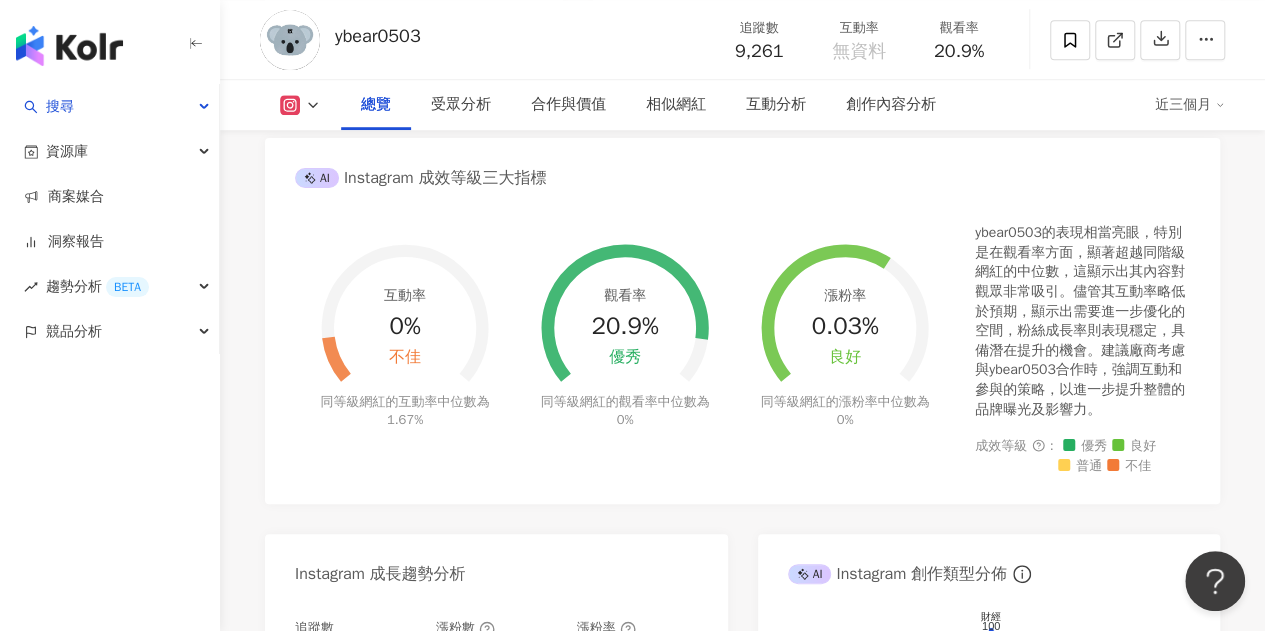 click 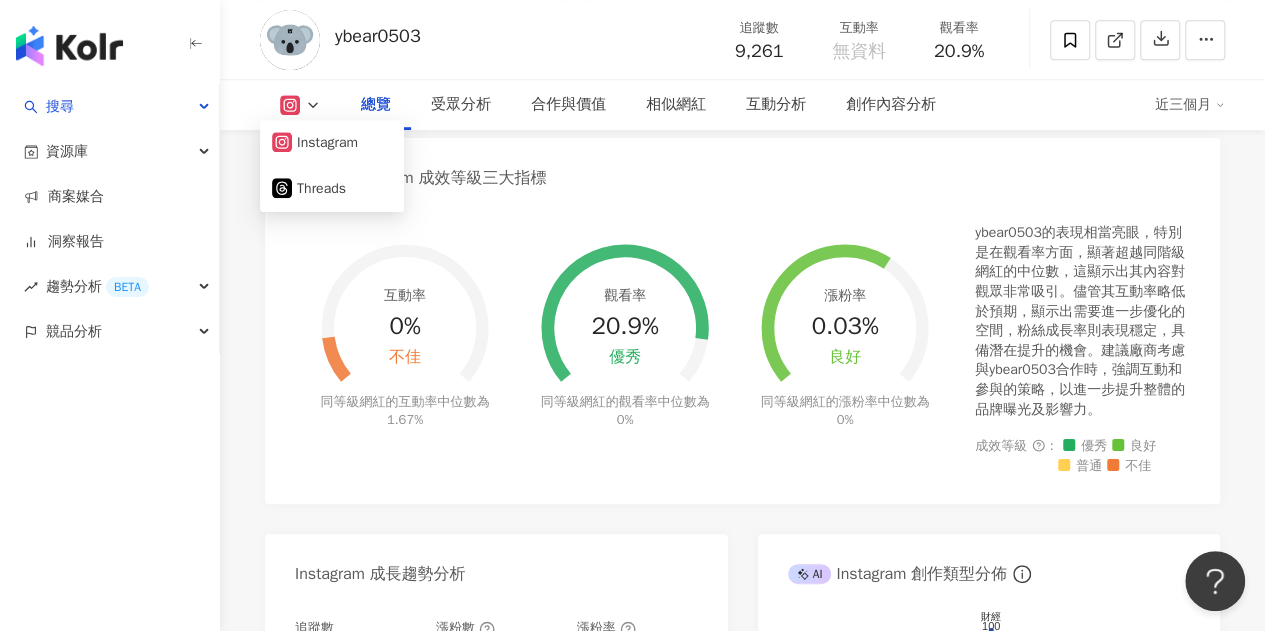click 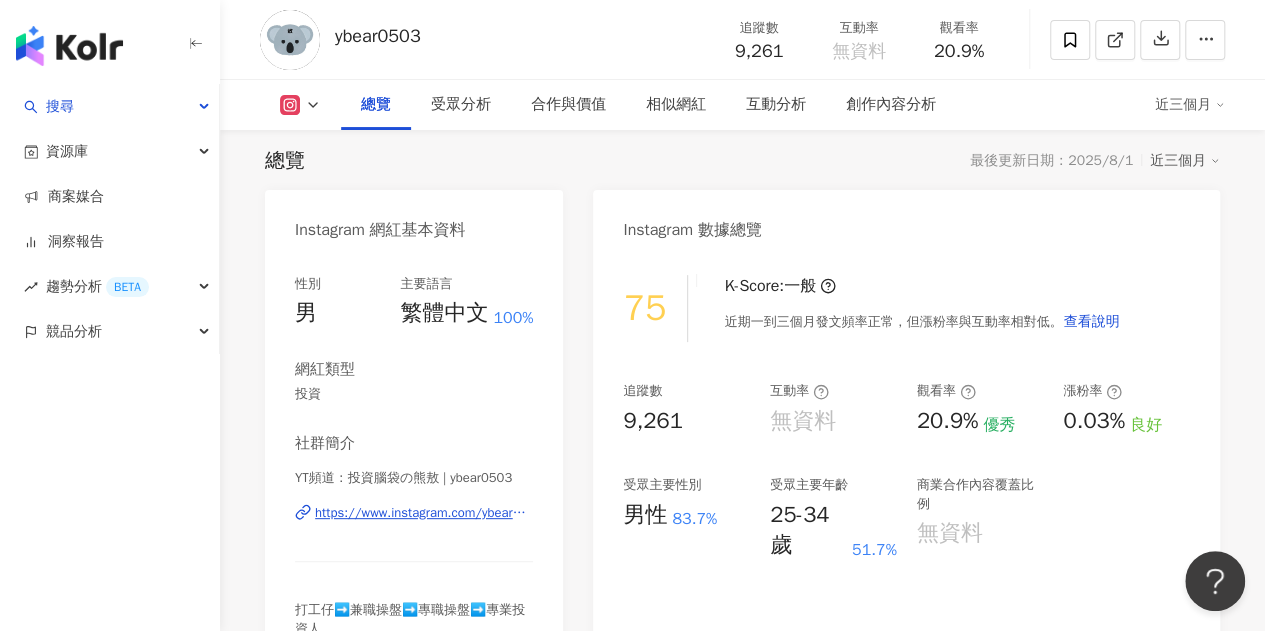 scroll, scrollTop: 122, scrollLeft: 0, axis: vertical 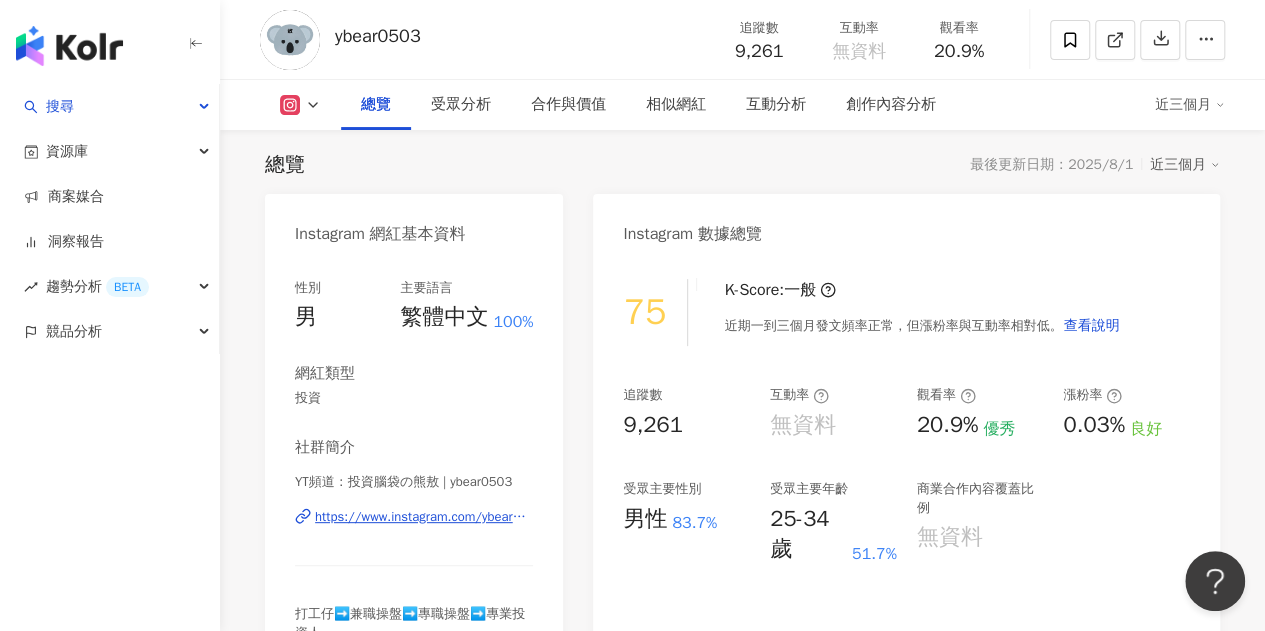 click on "https://www.instagram.com/ybear0503/" at bounding box center (424, 517) 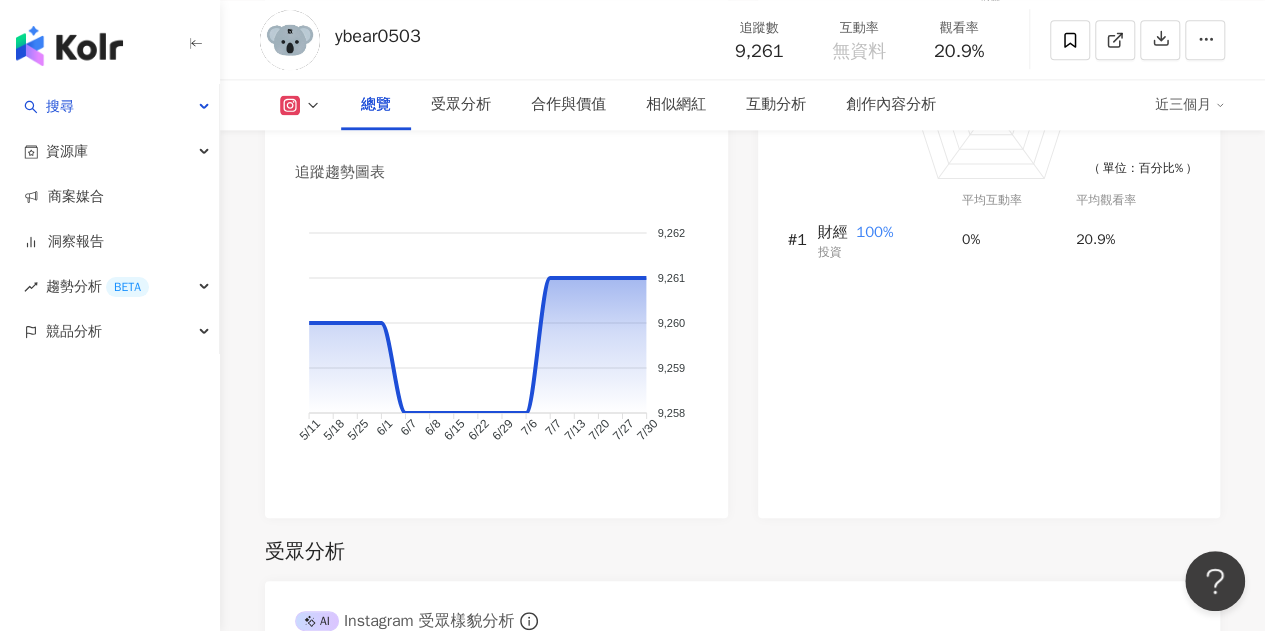 scroll, scrollTop: 1322, scrollLeft: 0, axis: vertical 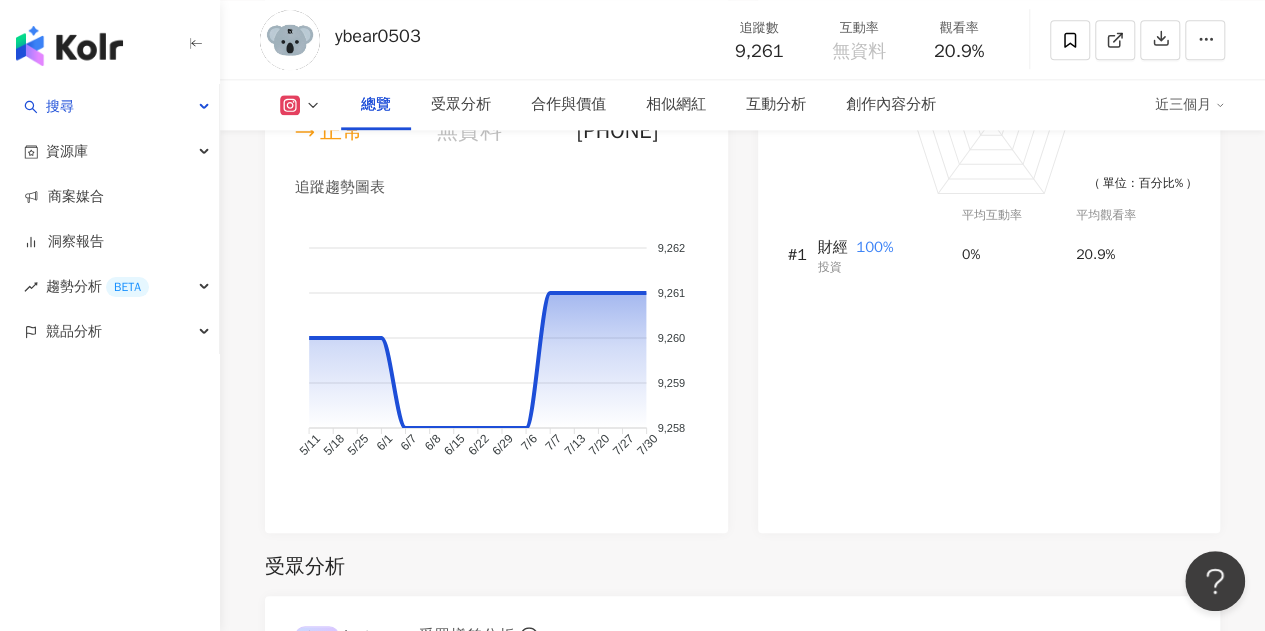 click on "近三個月" at bounding box center (1190, 105) 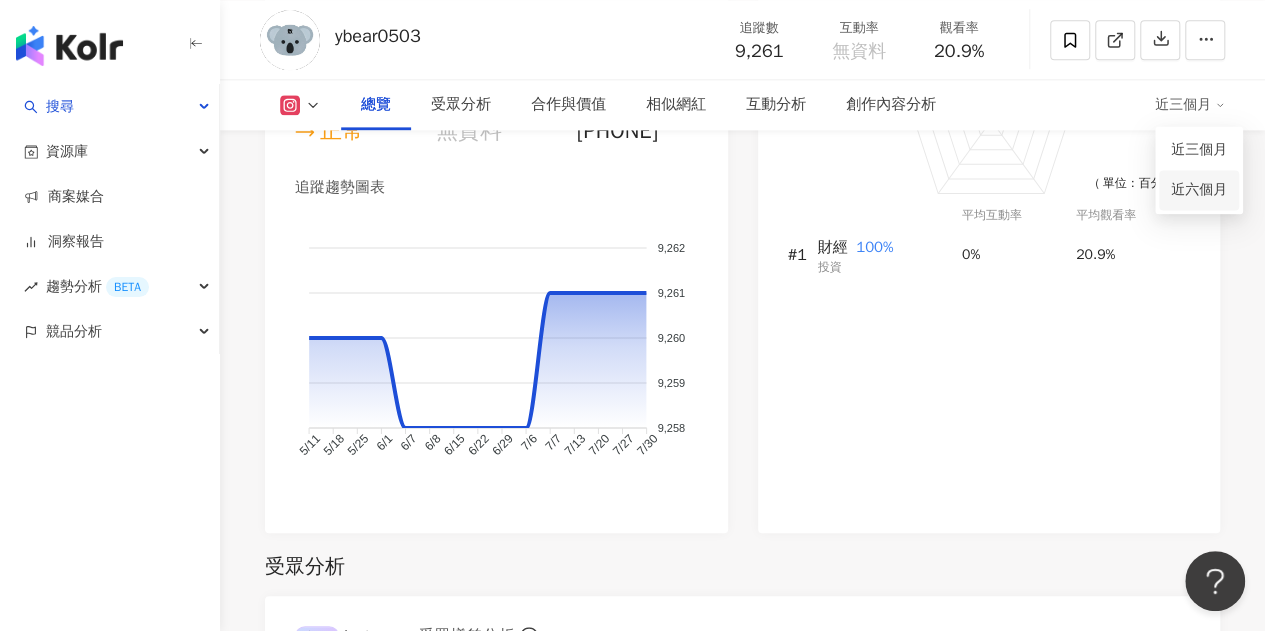 click on "近六個月" at bounding box center [1199, 190] 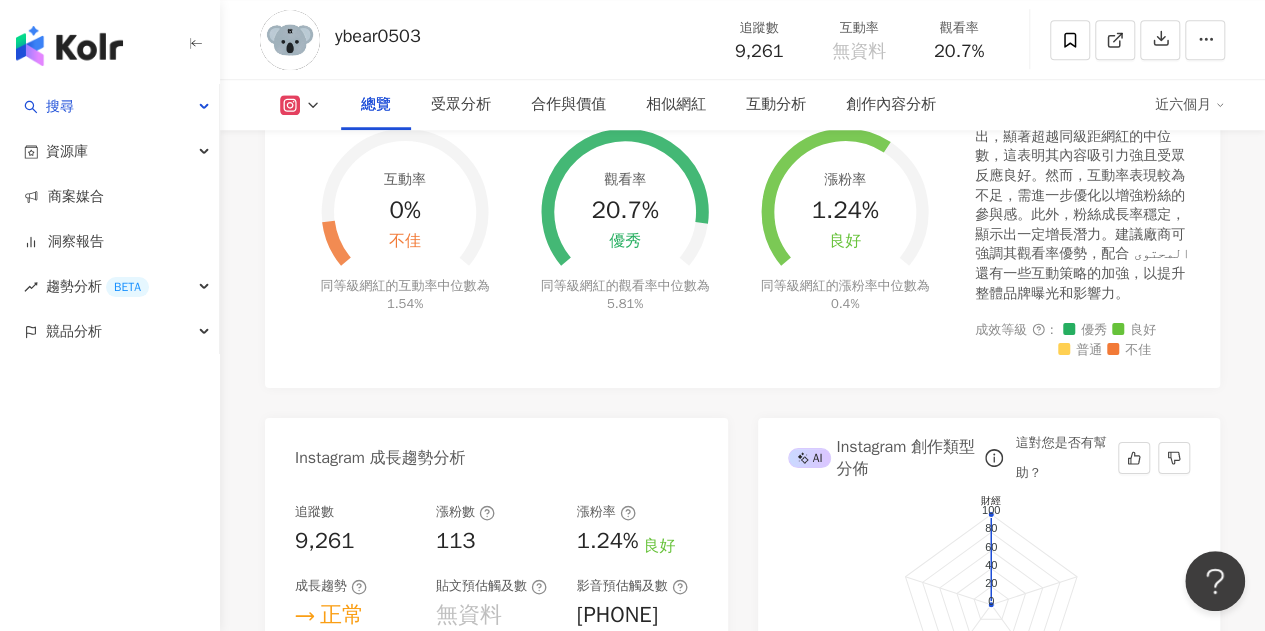 scroll, scrollTop: 822, scrollLeft: 0, axis: vertical 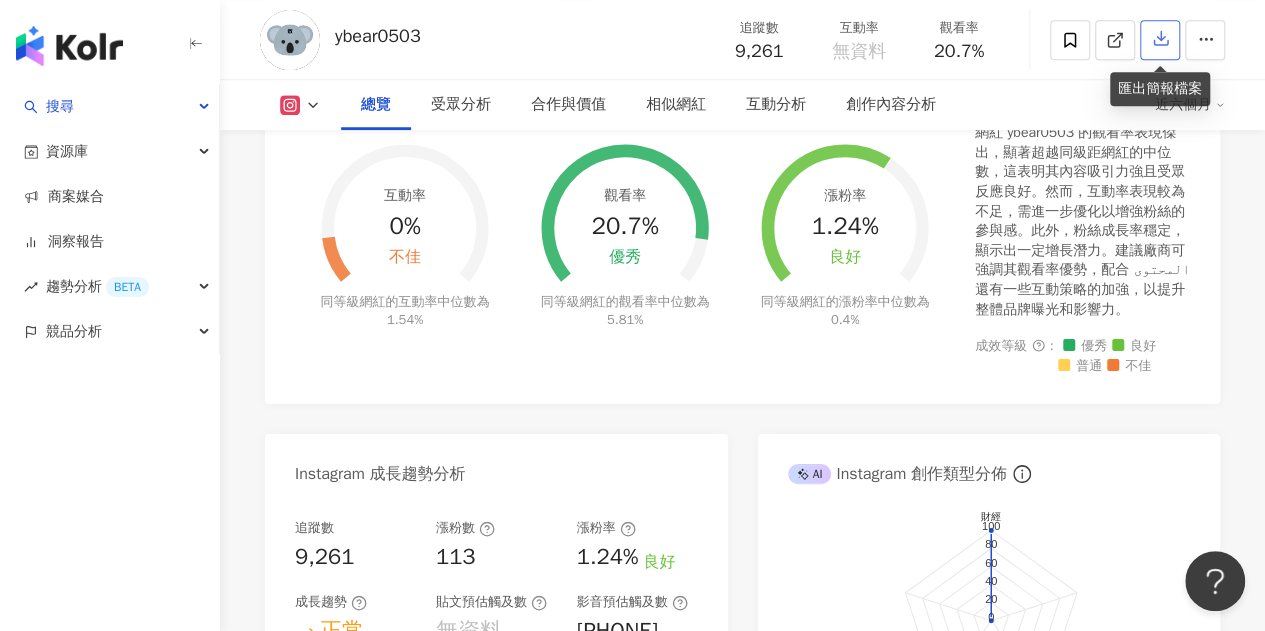 click 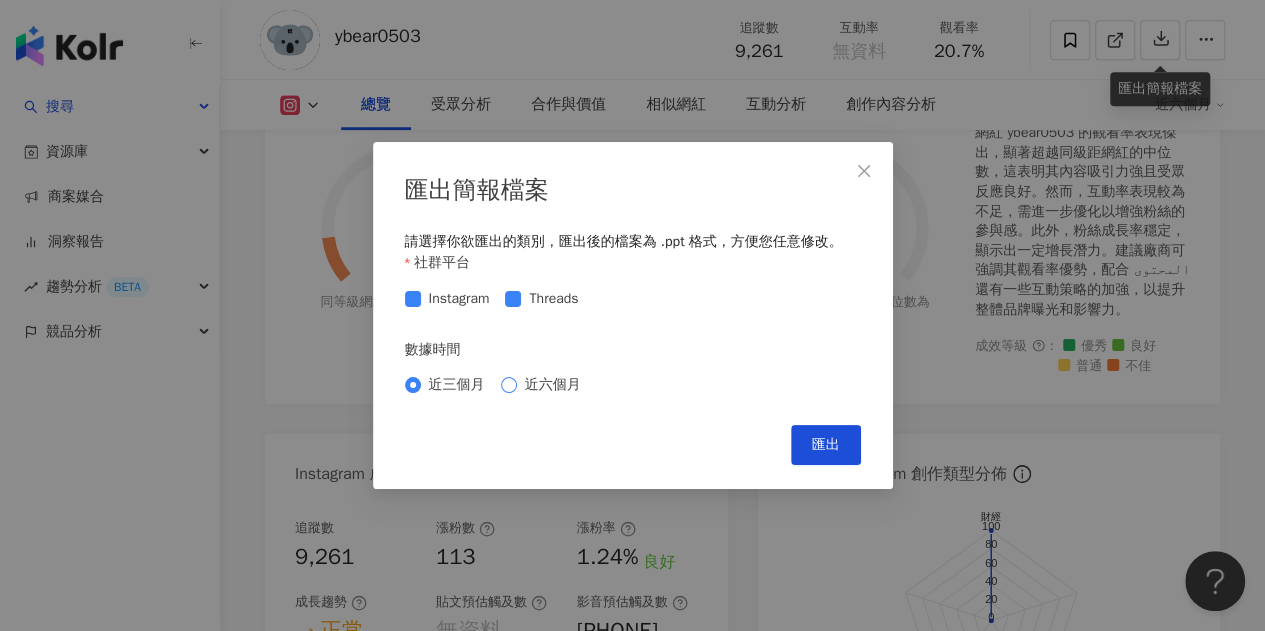 click on "近六個月" at bounding box center (553, 385) 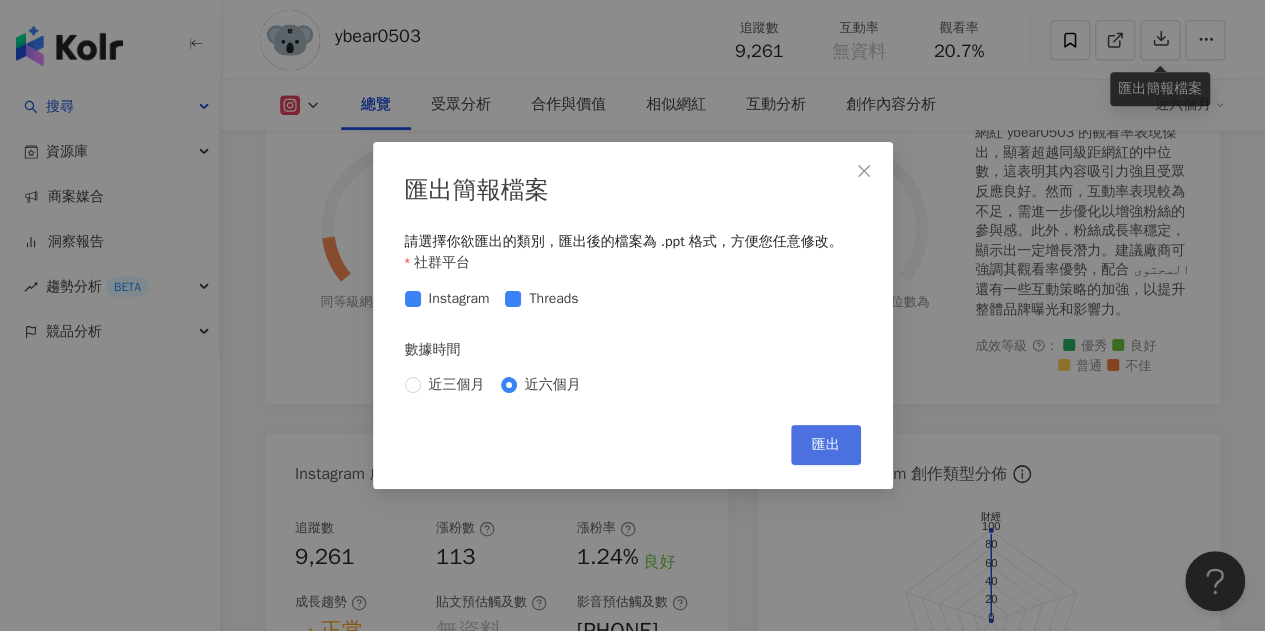 click on "匯出" at bounding box center [826, 445] 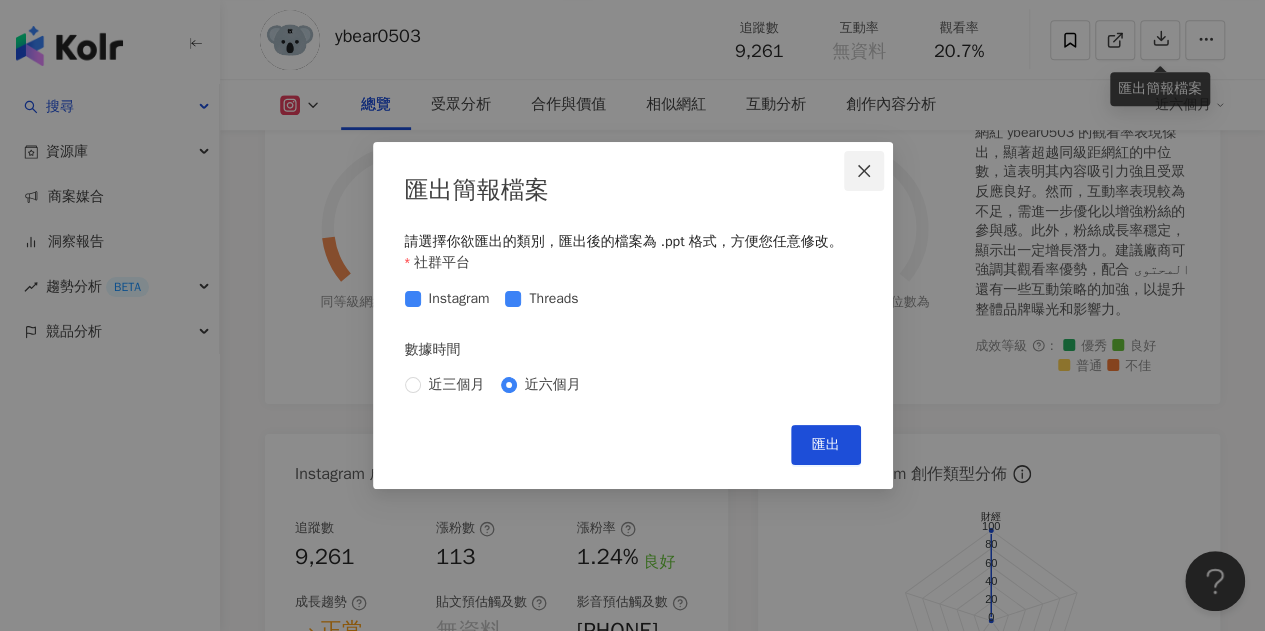 click 